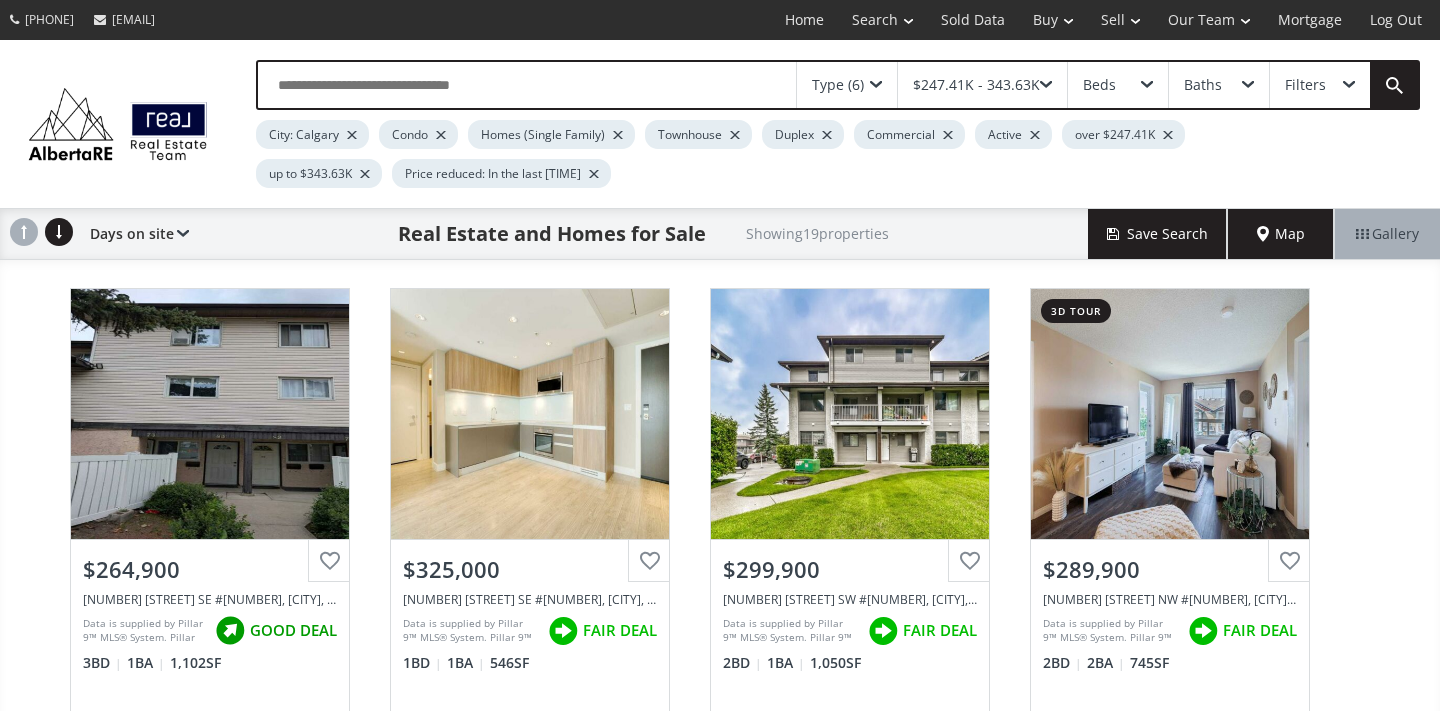 scroll, scrollTop: 0, scrollLeft: 0, axis: both 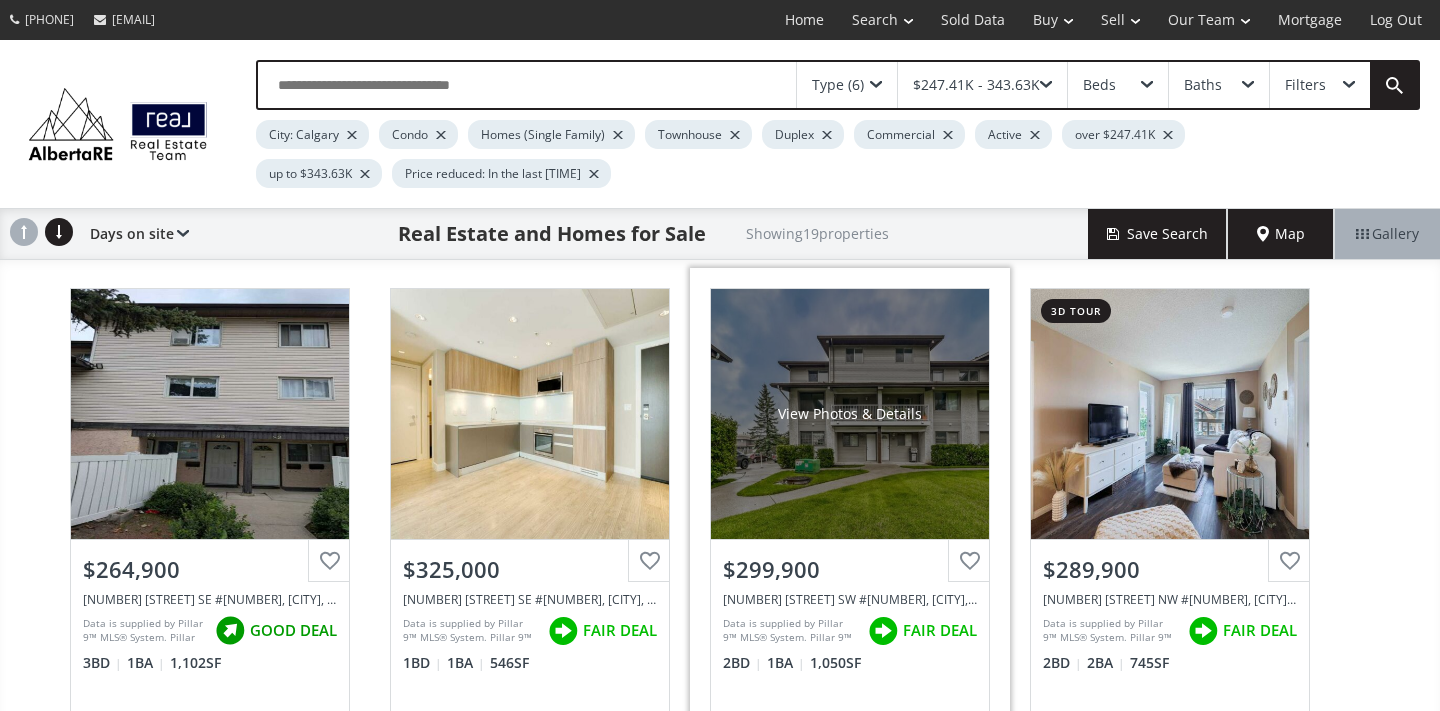 click on "View Photos & Details" at bounding box center (850, 414) 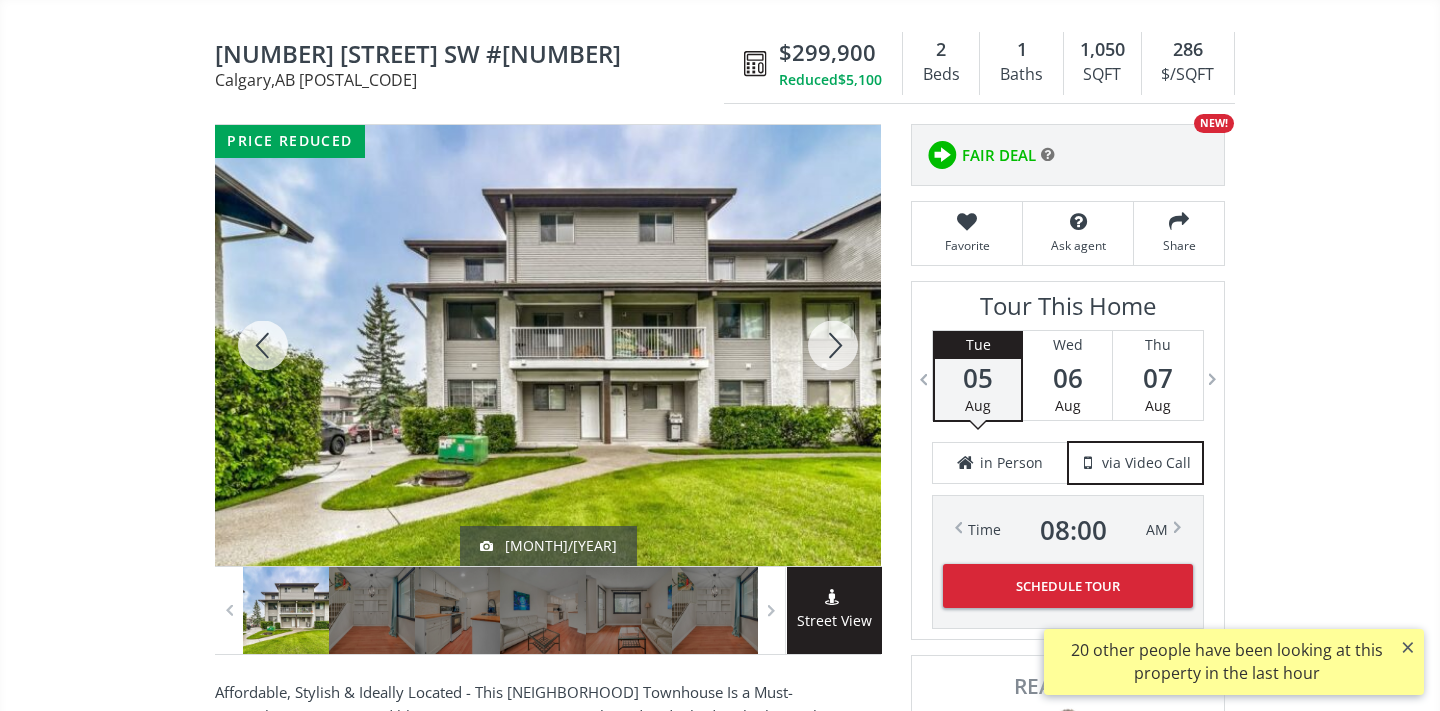 scroll, scrollTop: 216, scrollLeft: 0, axis: vertical 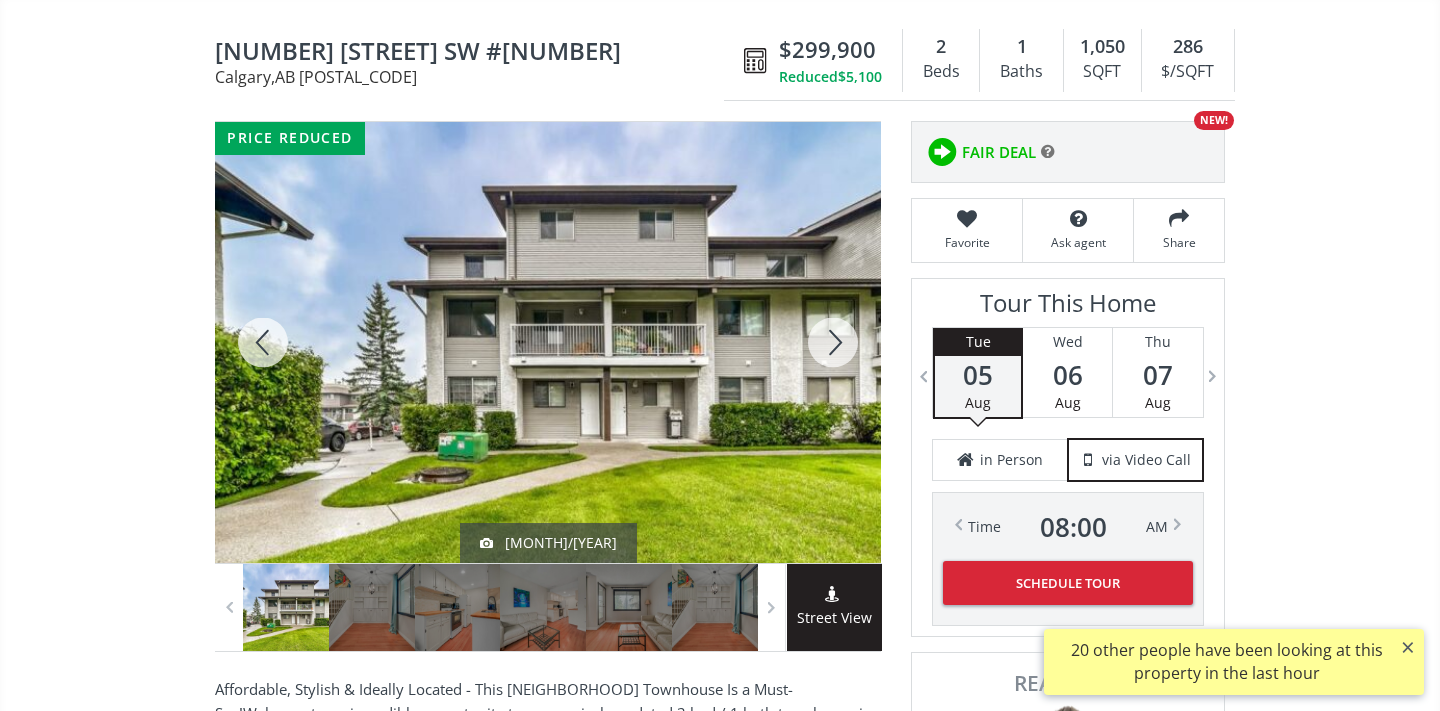 click at bounding box center [833, 342] 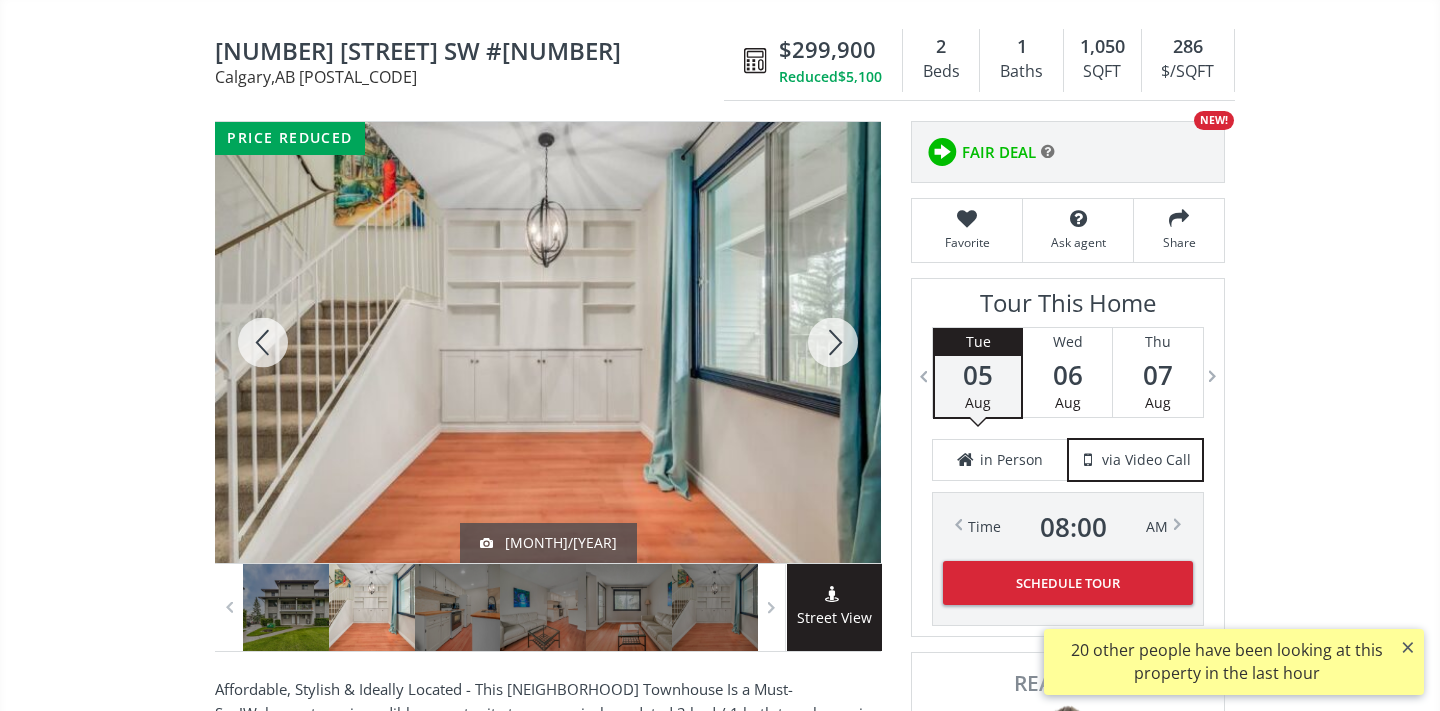 click at bounding box center (833, 342) 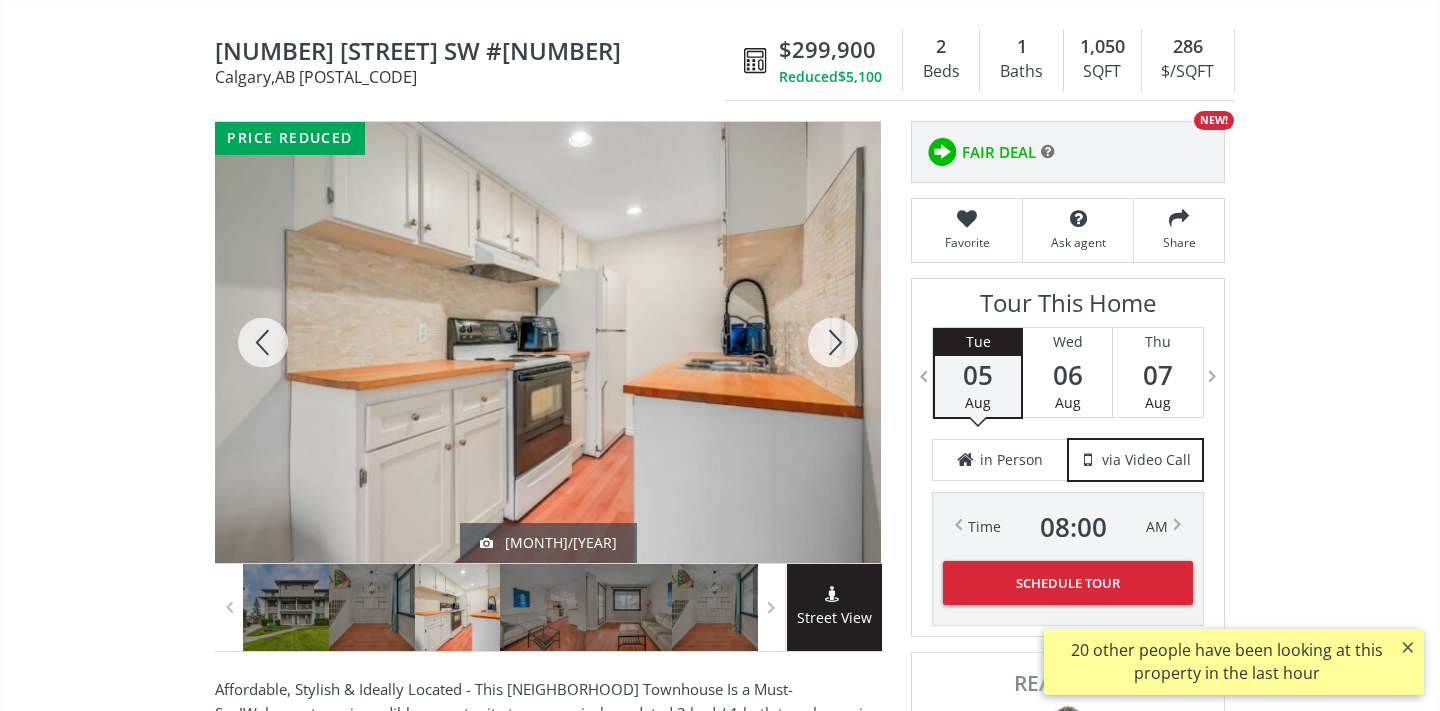 click at bounding box center [833, 342] 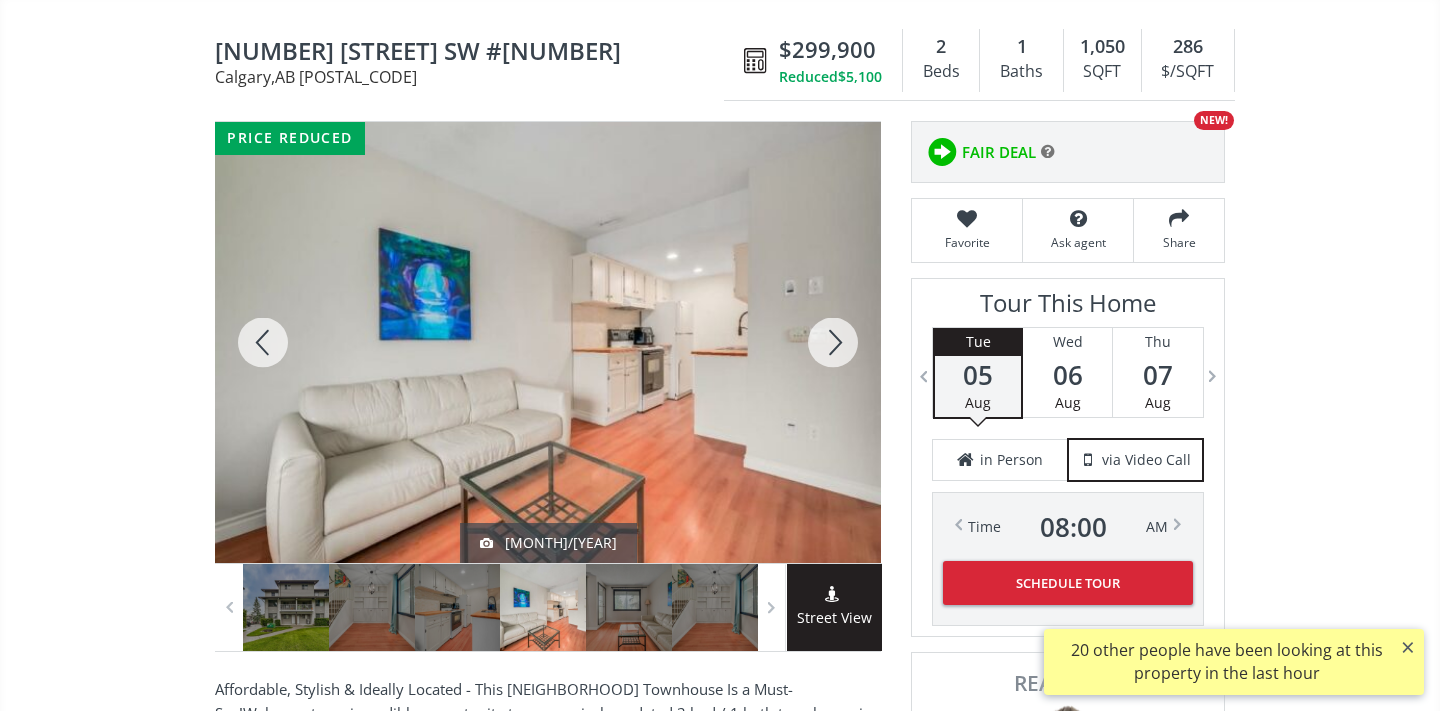 click at bounding box center [833, 342] 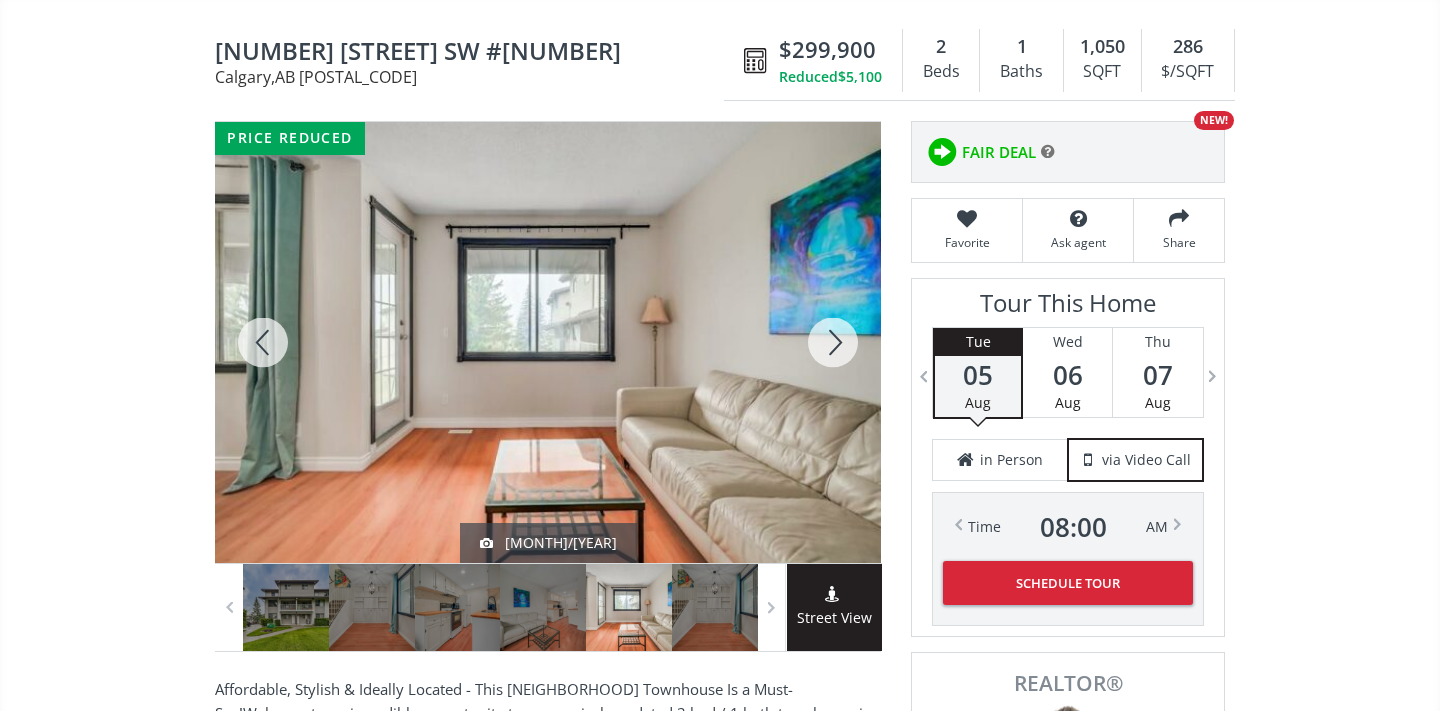 click at bounding box center (833, 342) 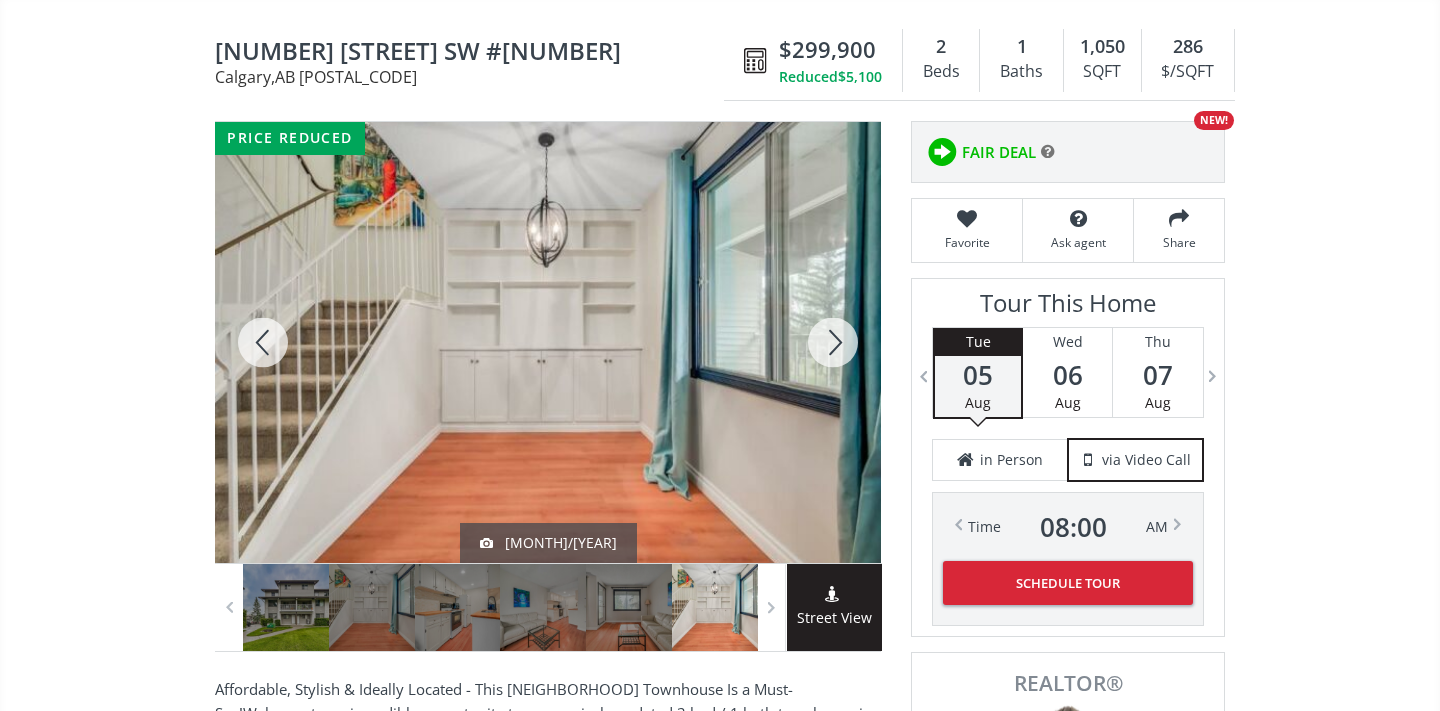 click at bounding box center (833, 342) 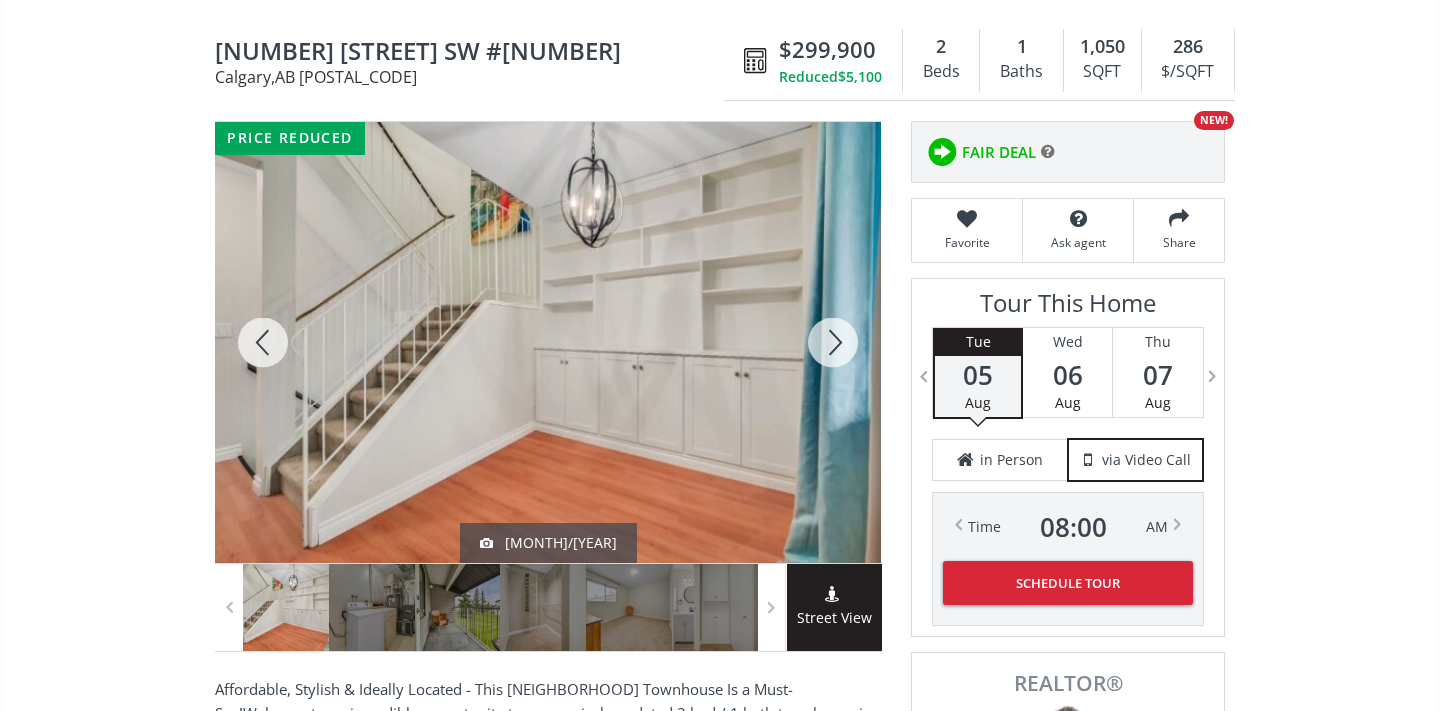 click at bounding box center (833, 342) 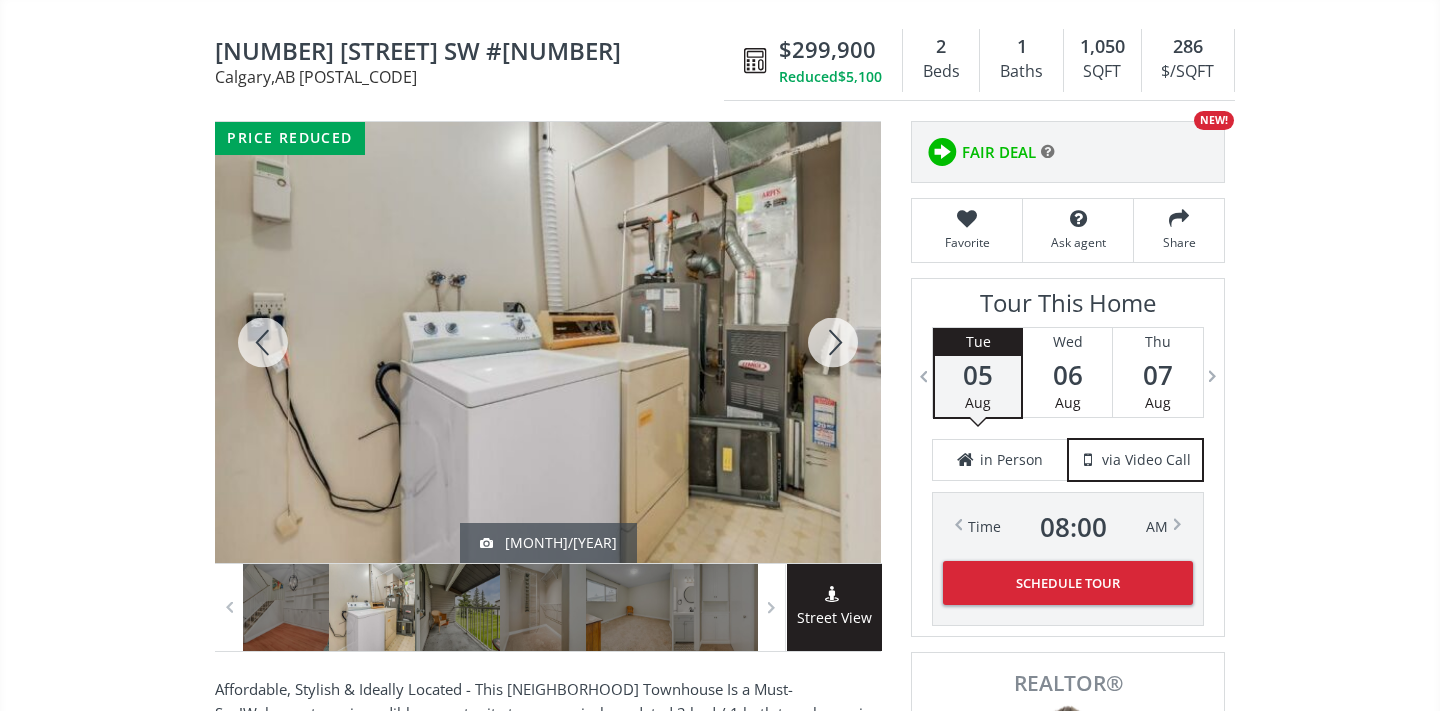 click at bounding box center [833, 342] 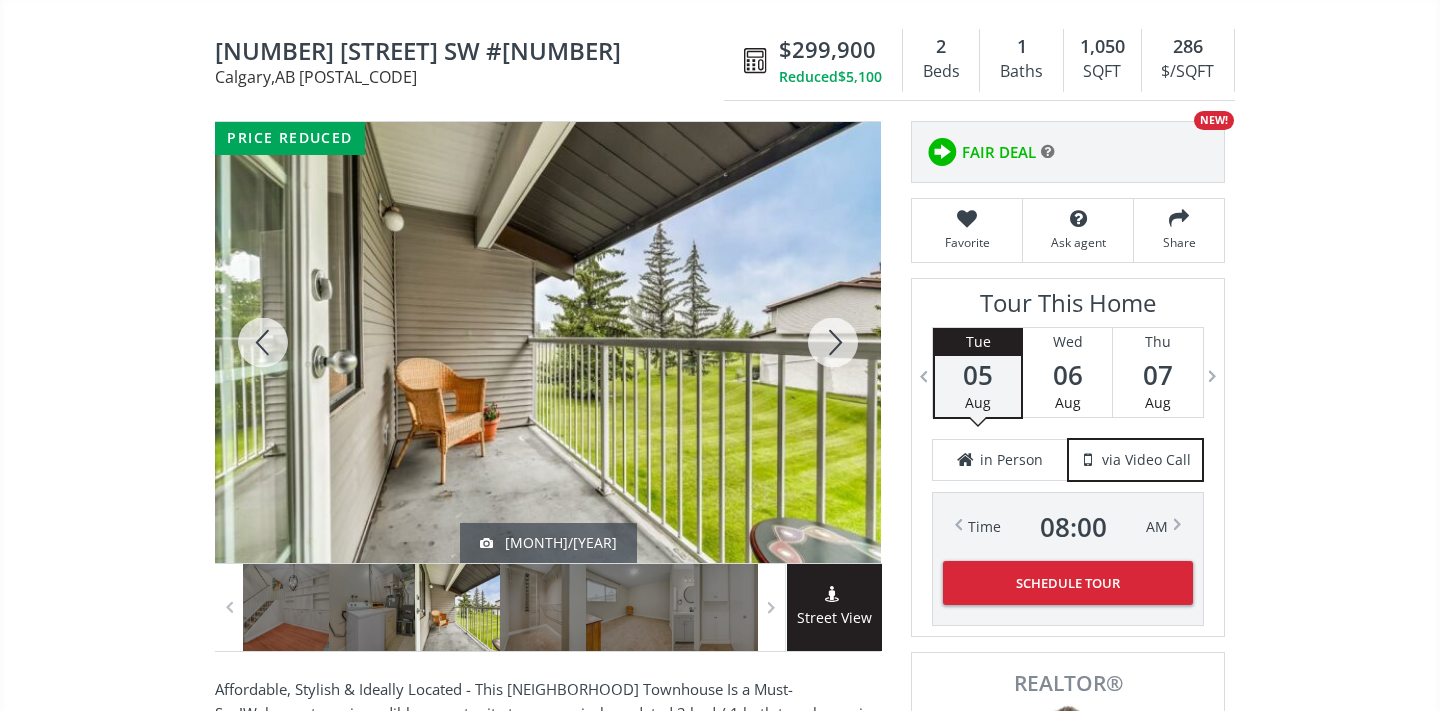 click at bounding box center (833, 342) 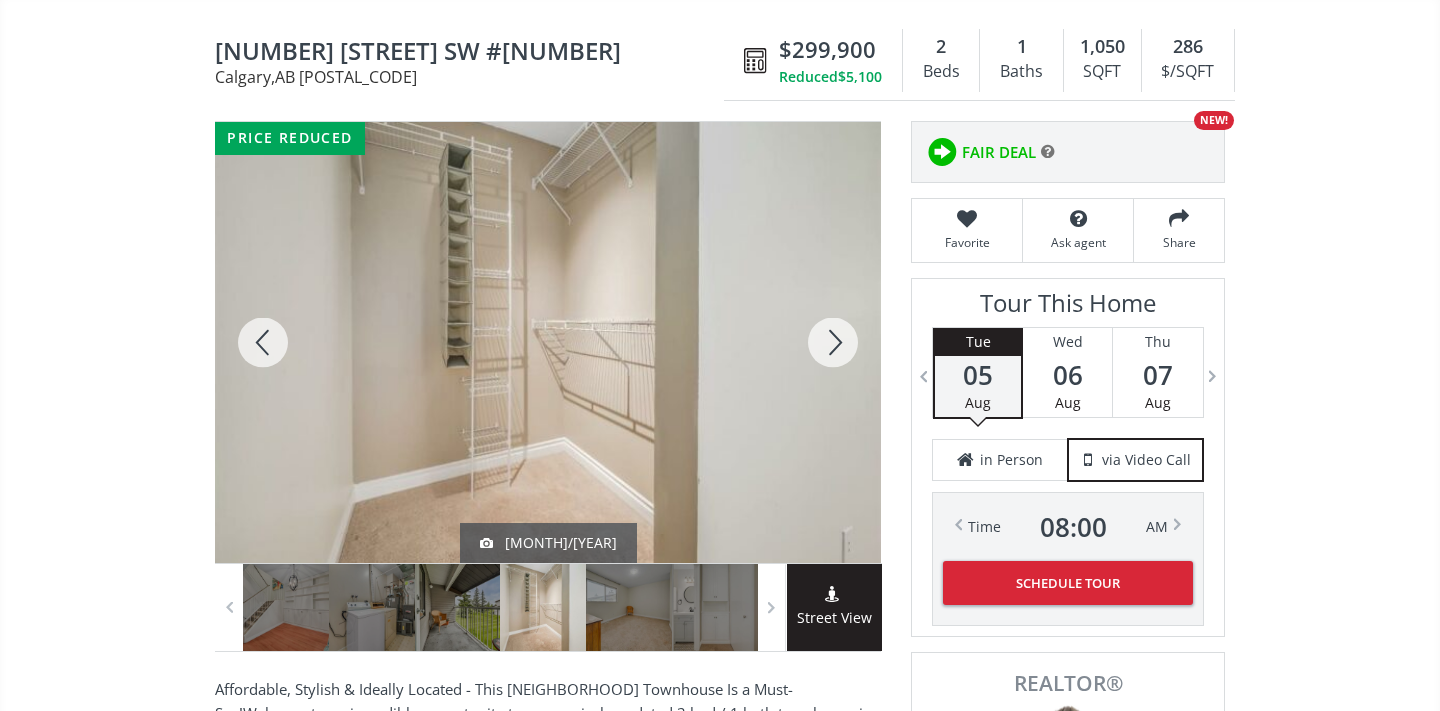 click at bounding box center (833, 342) 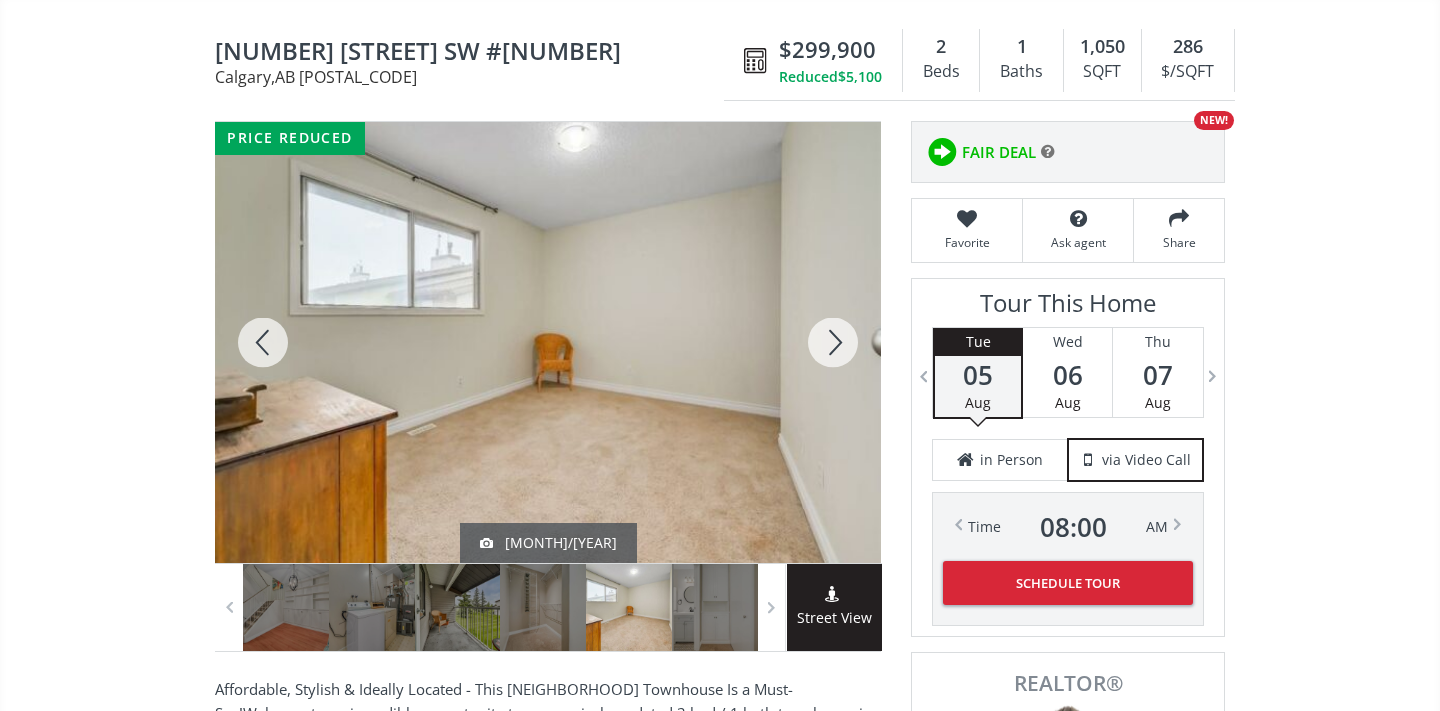 click at bounding box center [833, 342] 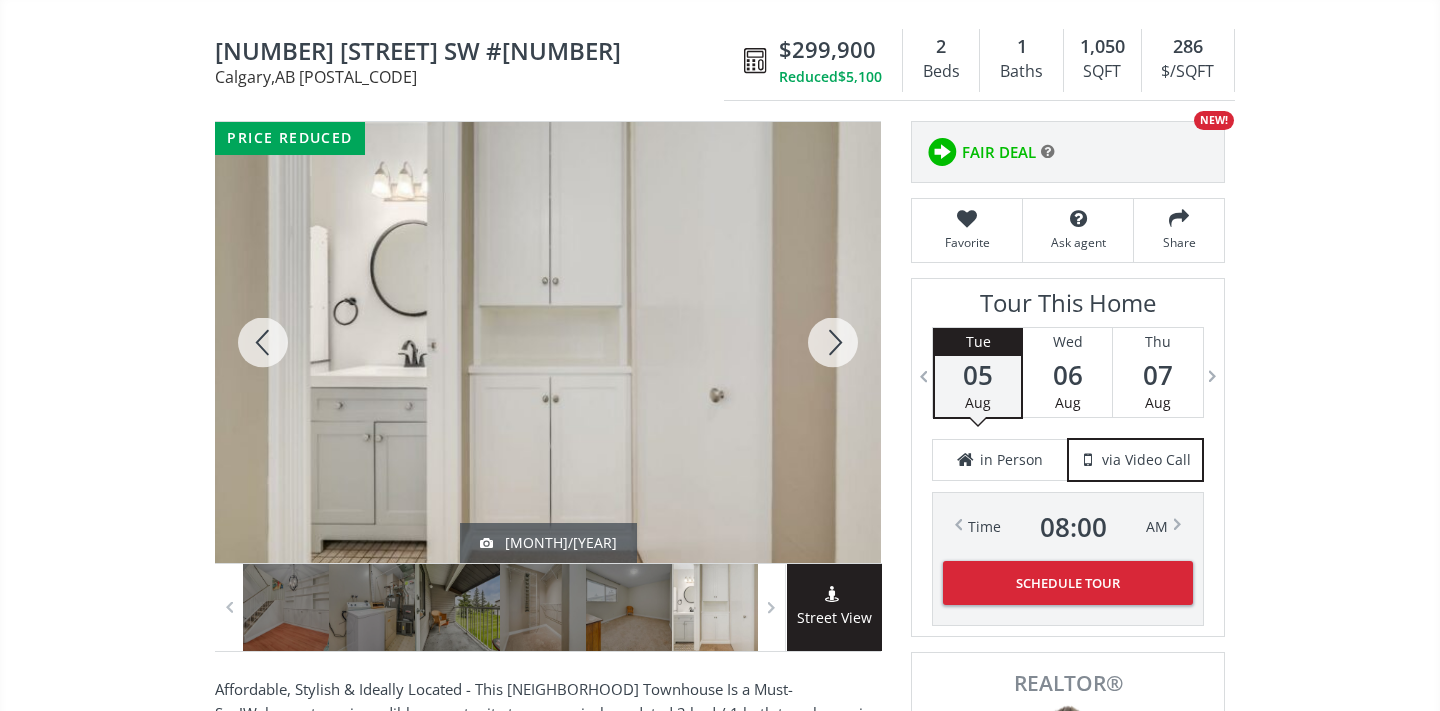 click at bounding box center [833, 342] 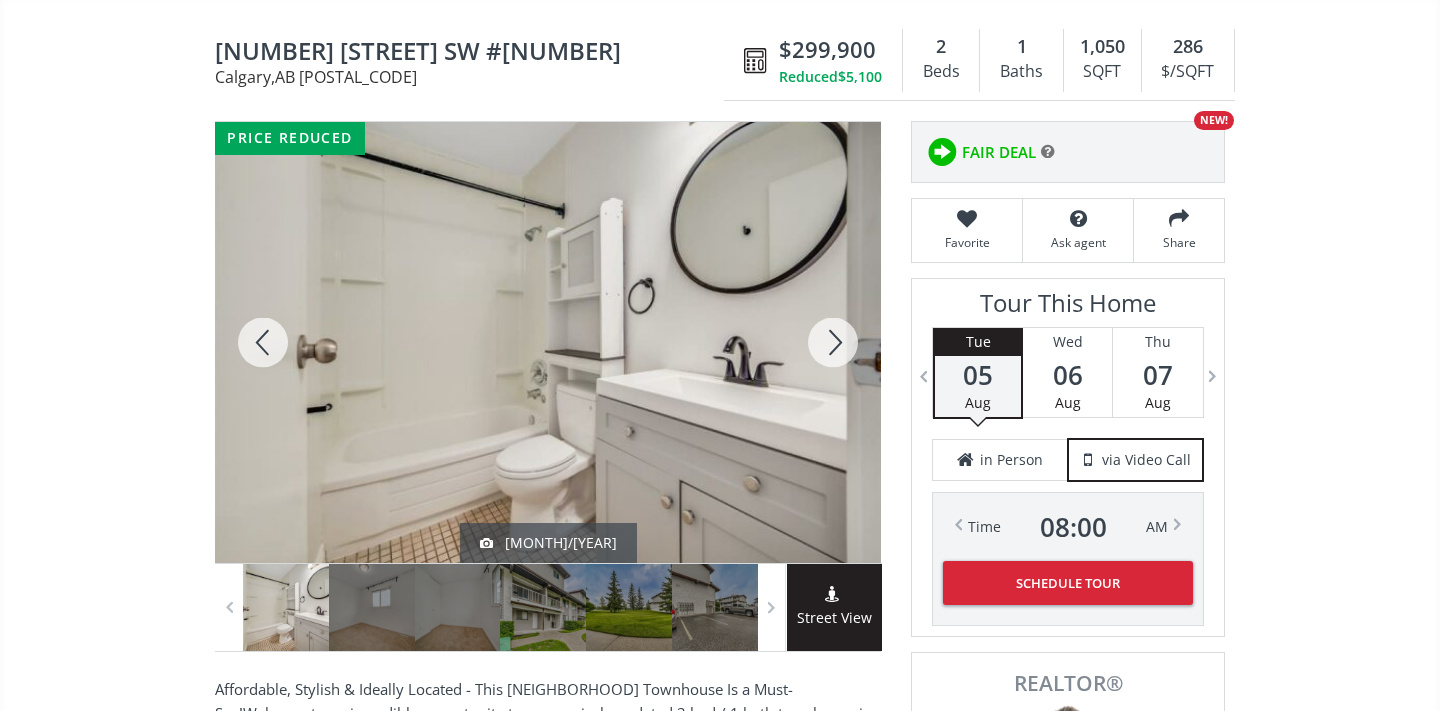 click at bounding box center [833, 342] 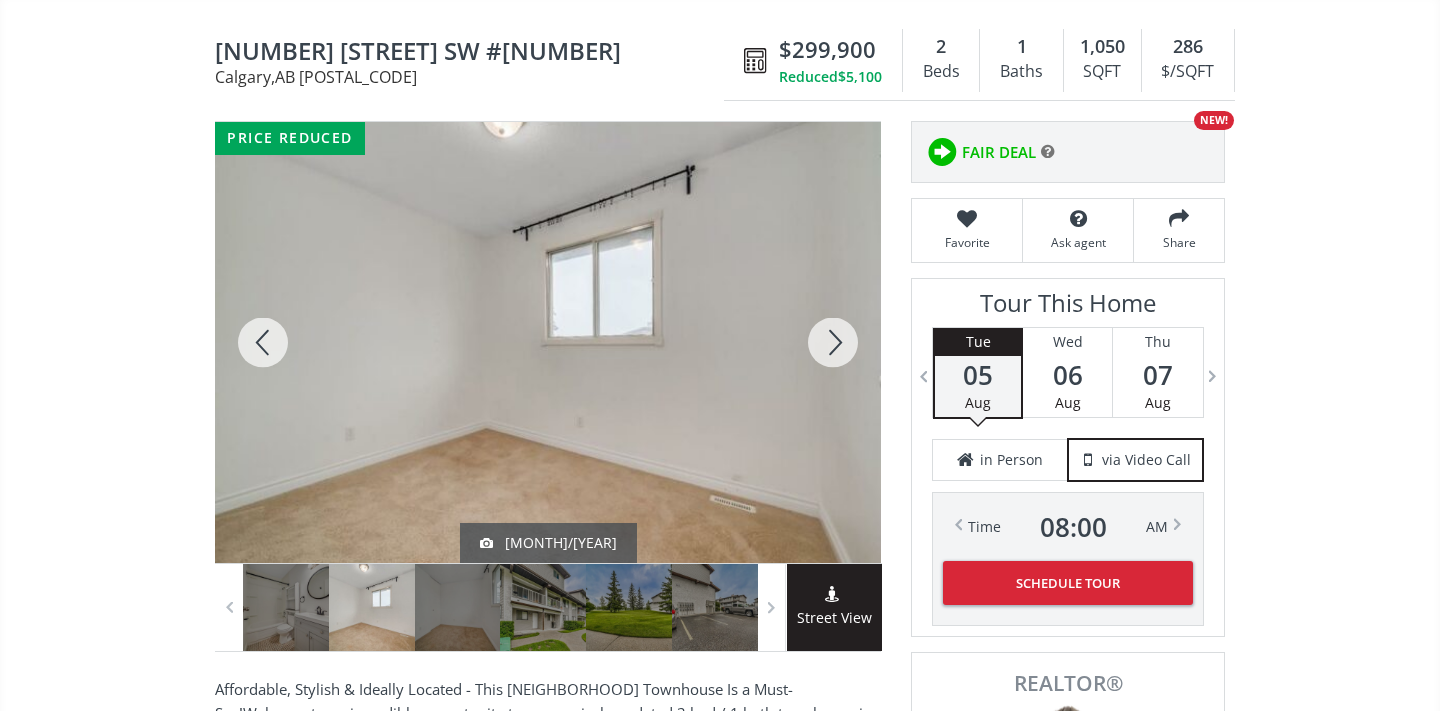 click at bounding box center [833, 342] 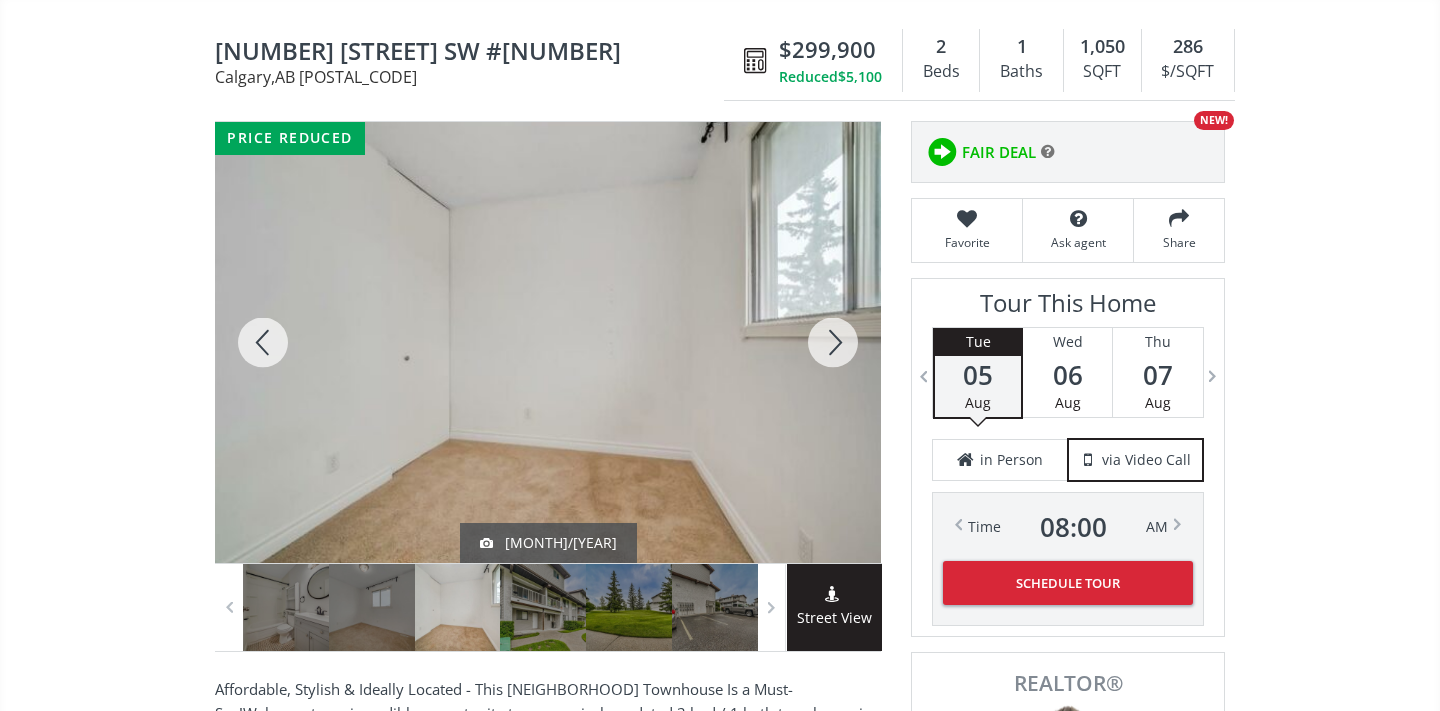 click at bounding box center [833, 342] 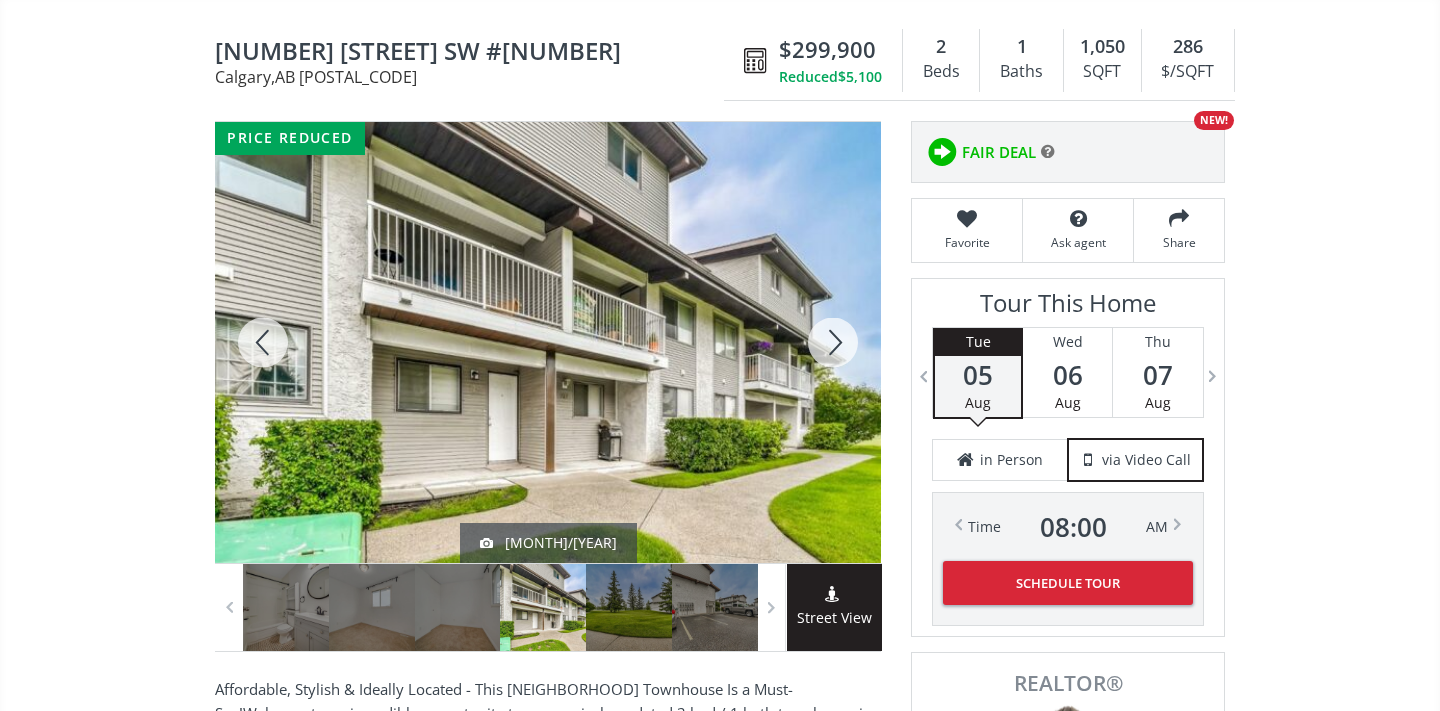 click at bounding box center (833, 342) 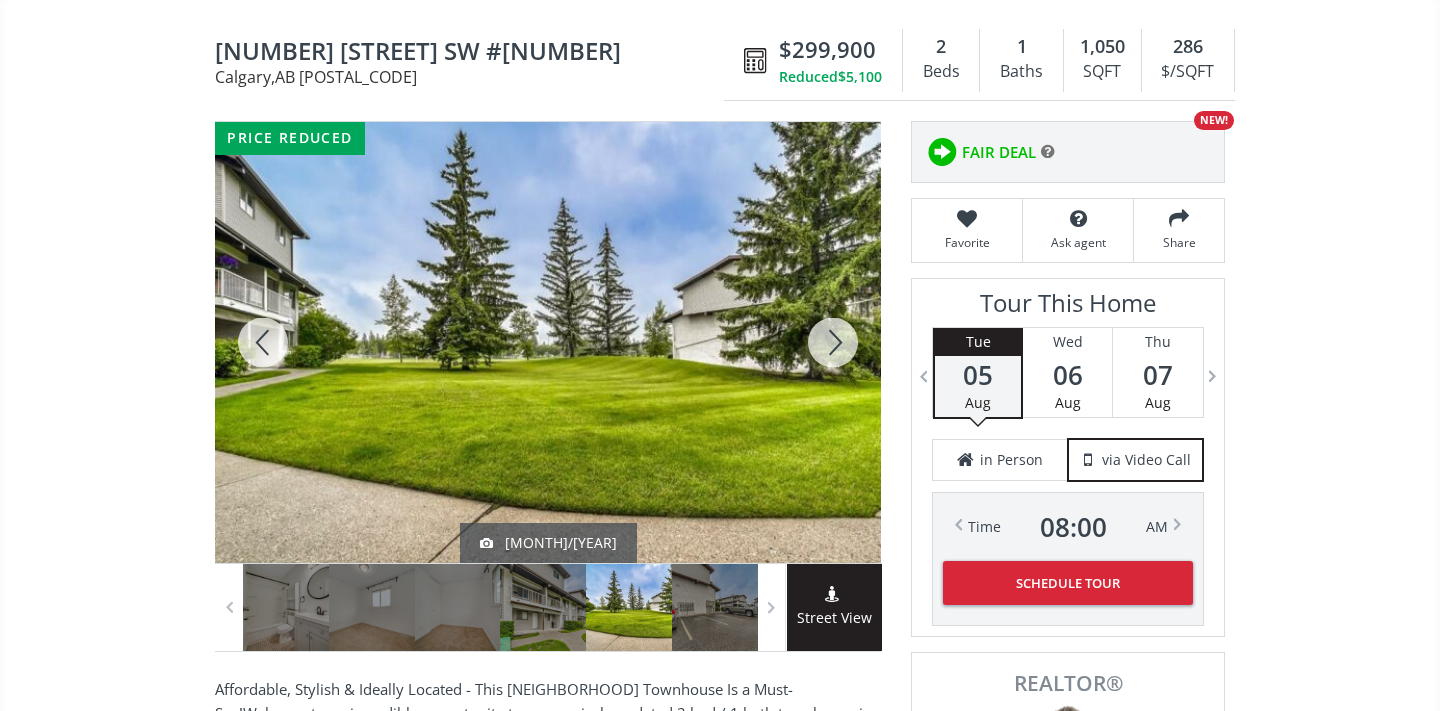 click at bounding box center (833, 342) 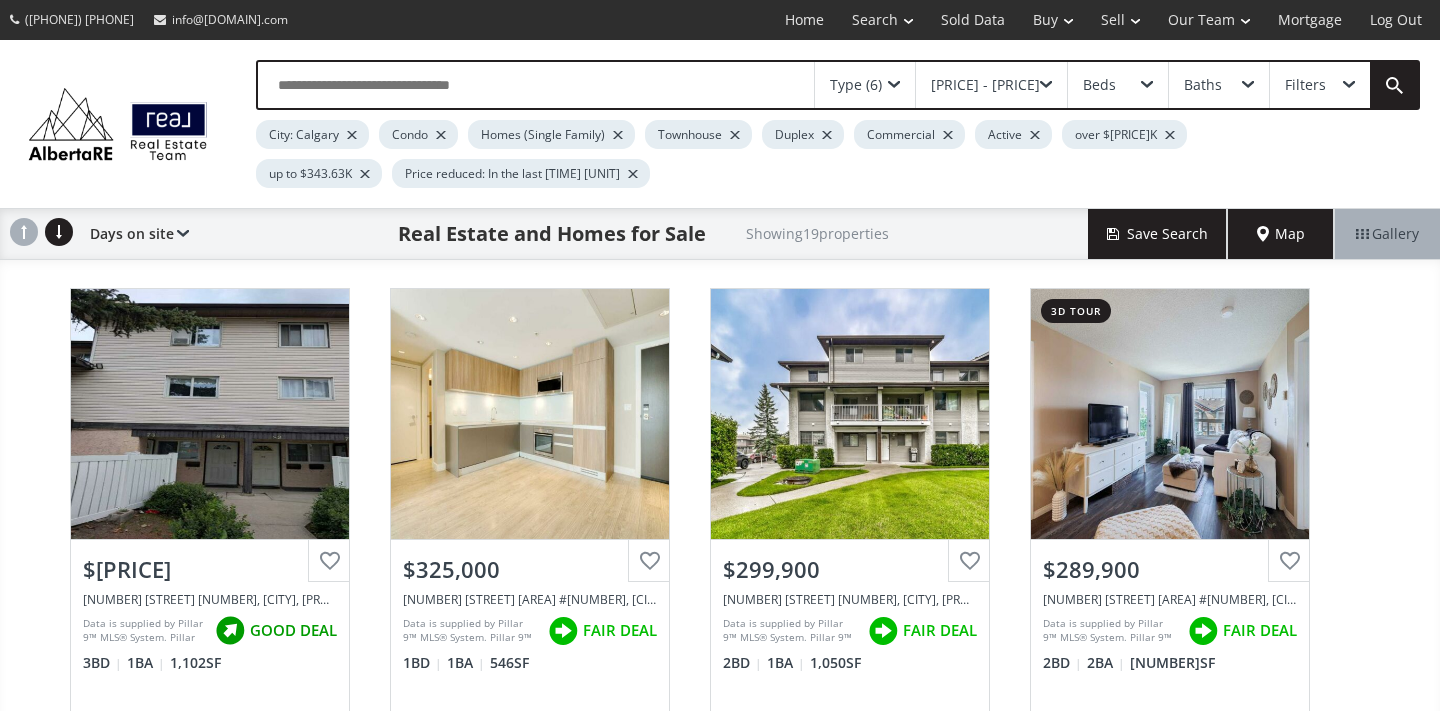 scroll, scrollTop: 75, scrollLeft: 0, axis: vertical 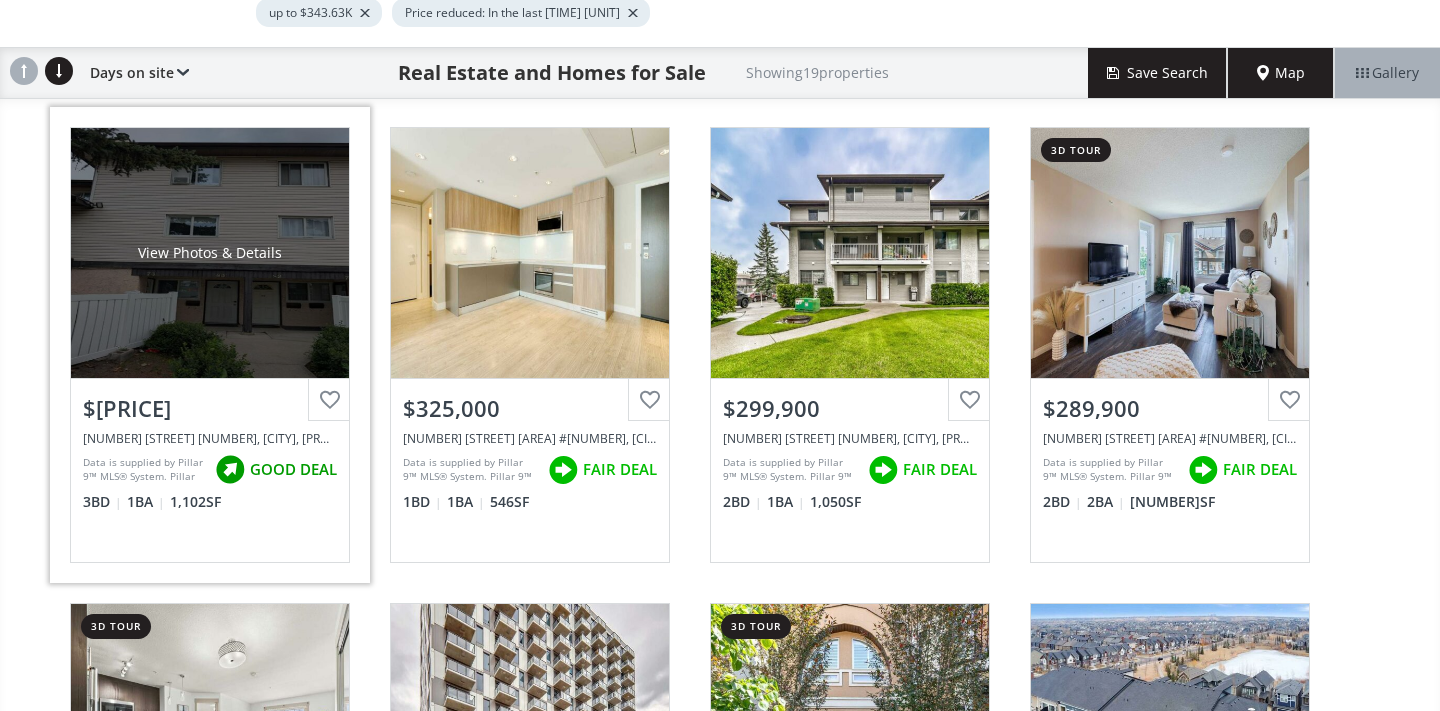 click on "View Photos & Details" at bounding box center [210, 253] 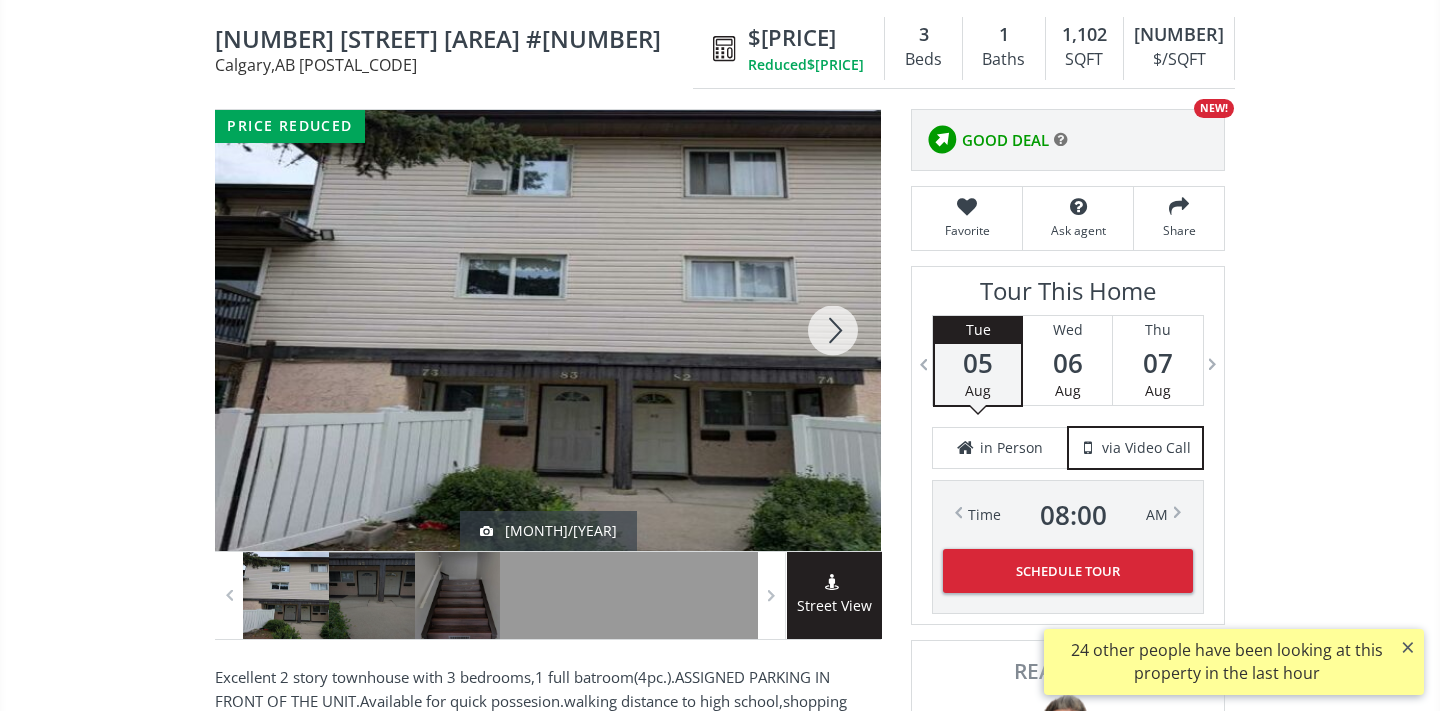 scroll, scrollTop: 212, scrollLeft: 0, axis: vertical 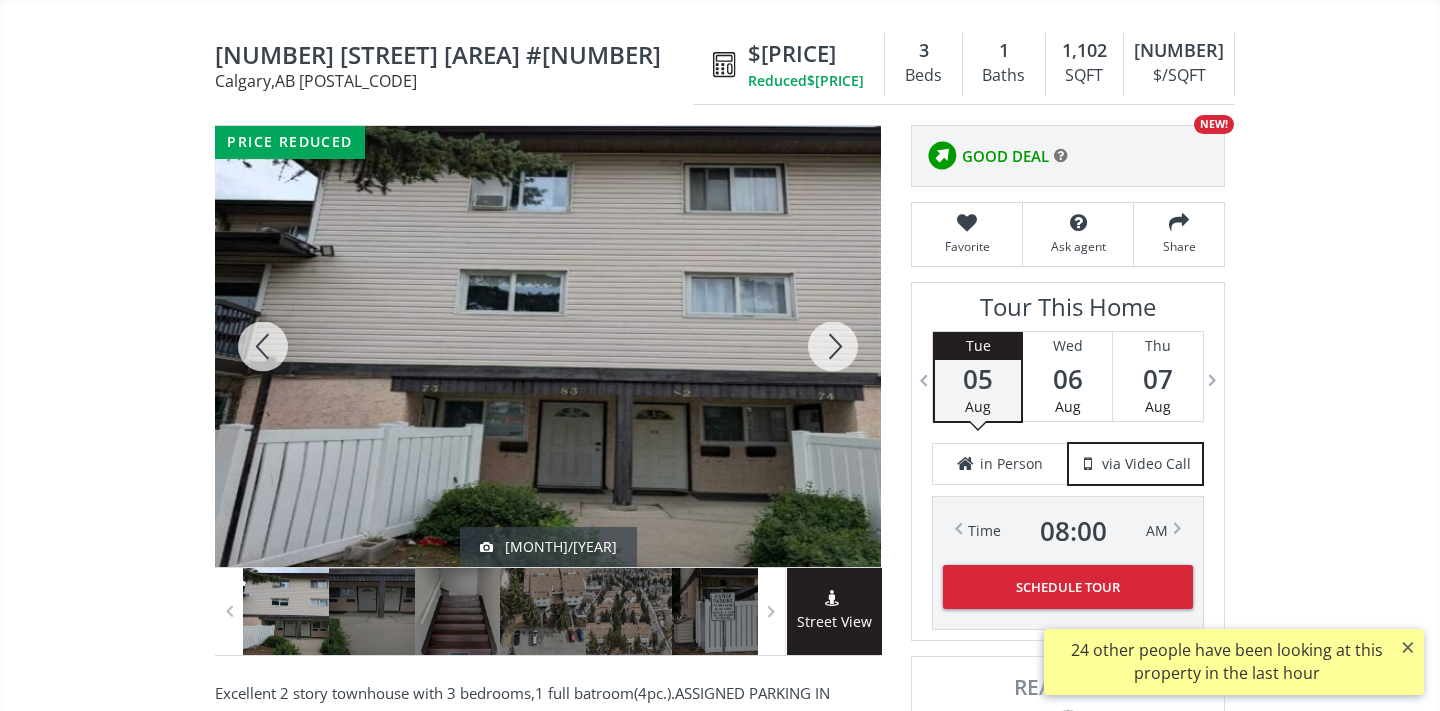 click at bounding box center [833, 346] 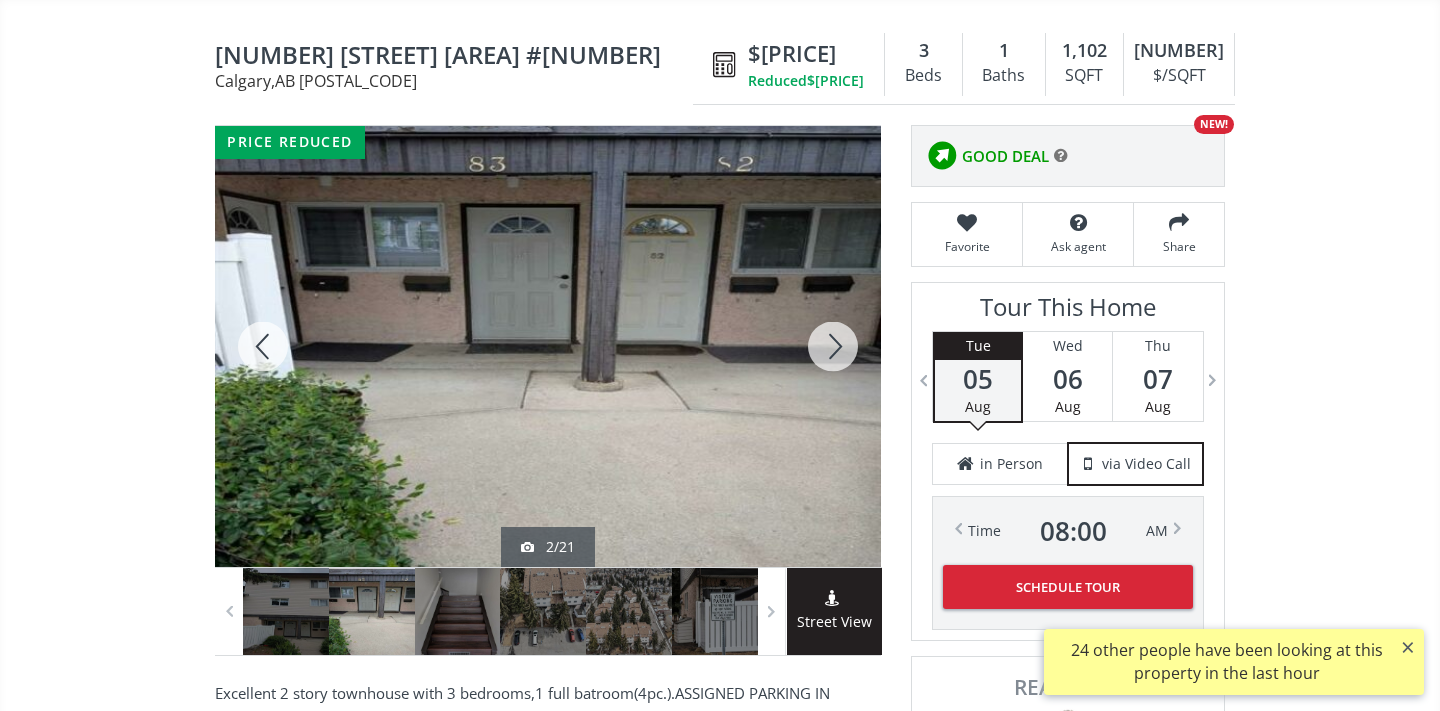 click at bounding box center (833, 346) 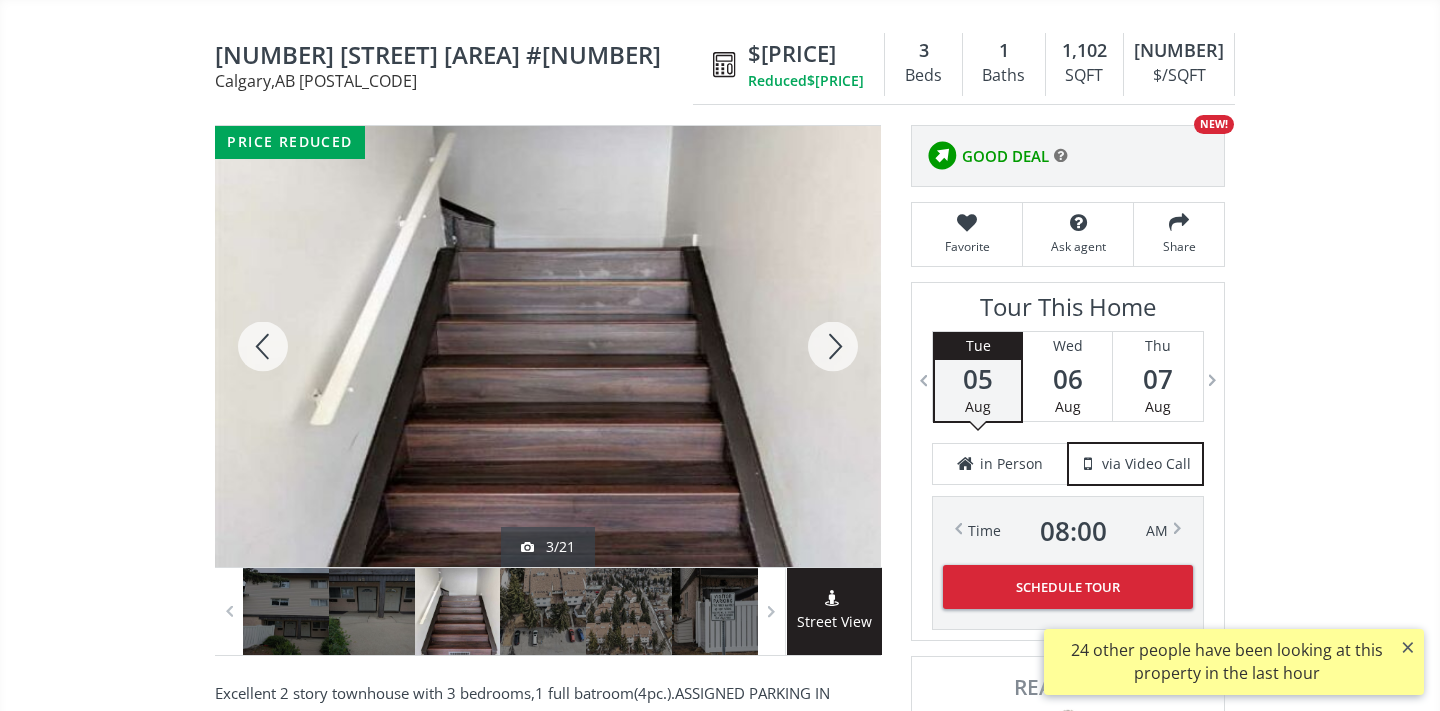 click at bounding box center (833, 346) 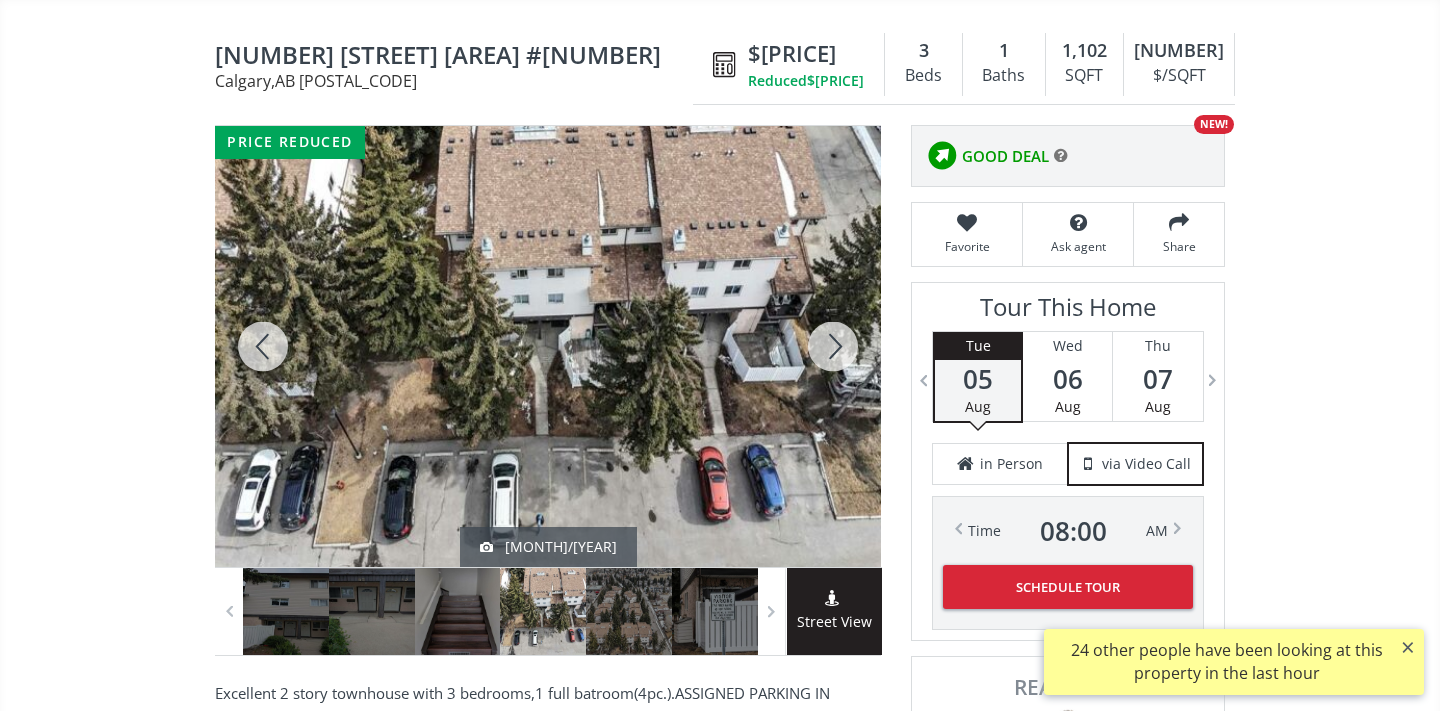 click at bounding box center [833, 346] 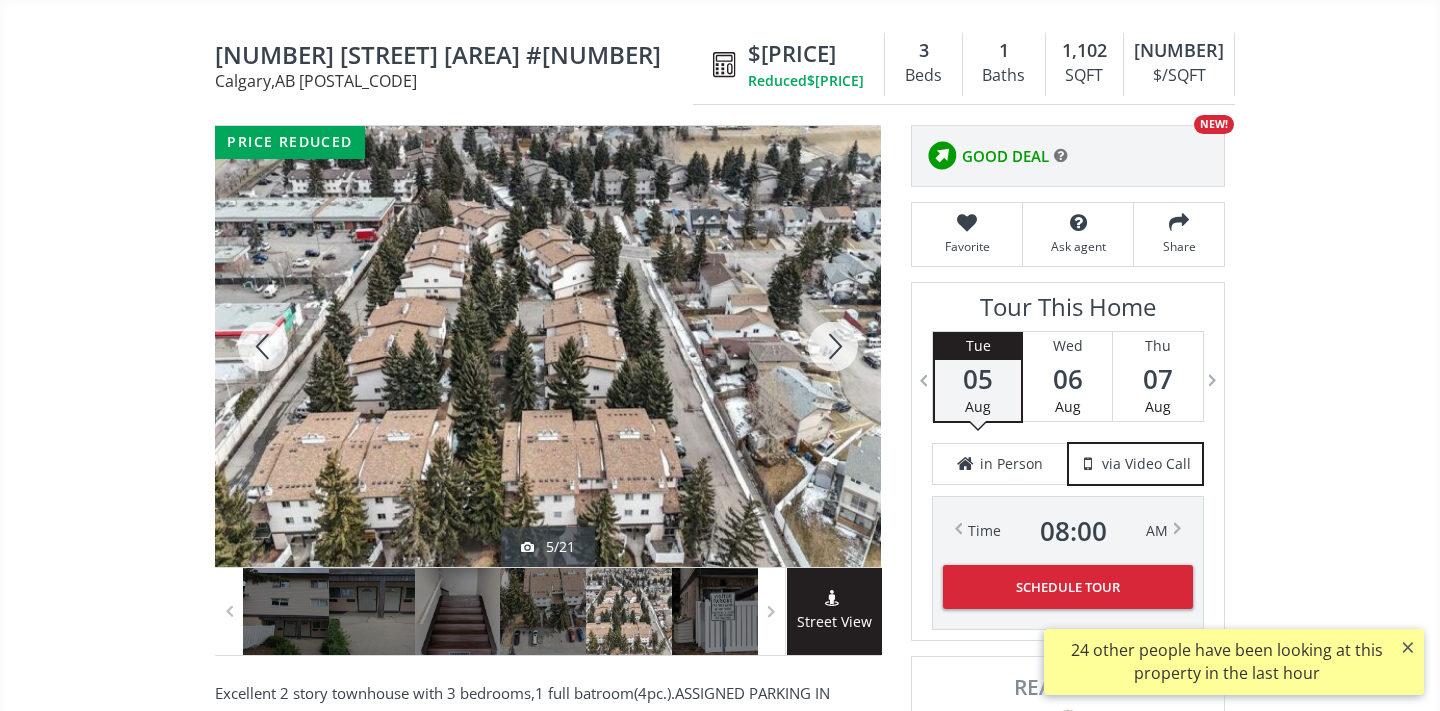 click at bounding box center (833, 346) 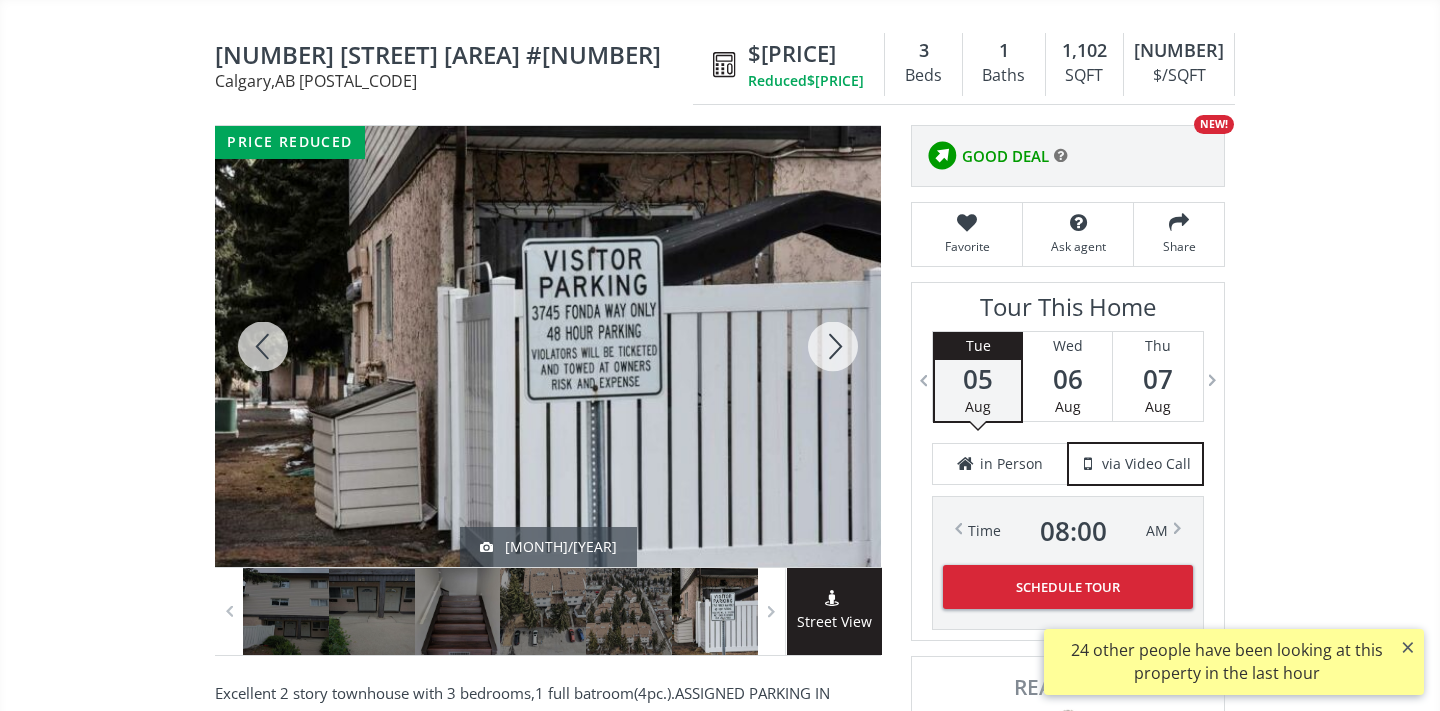 click at bounding box center (833, 346) 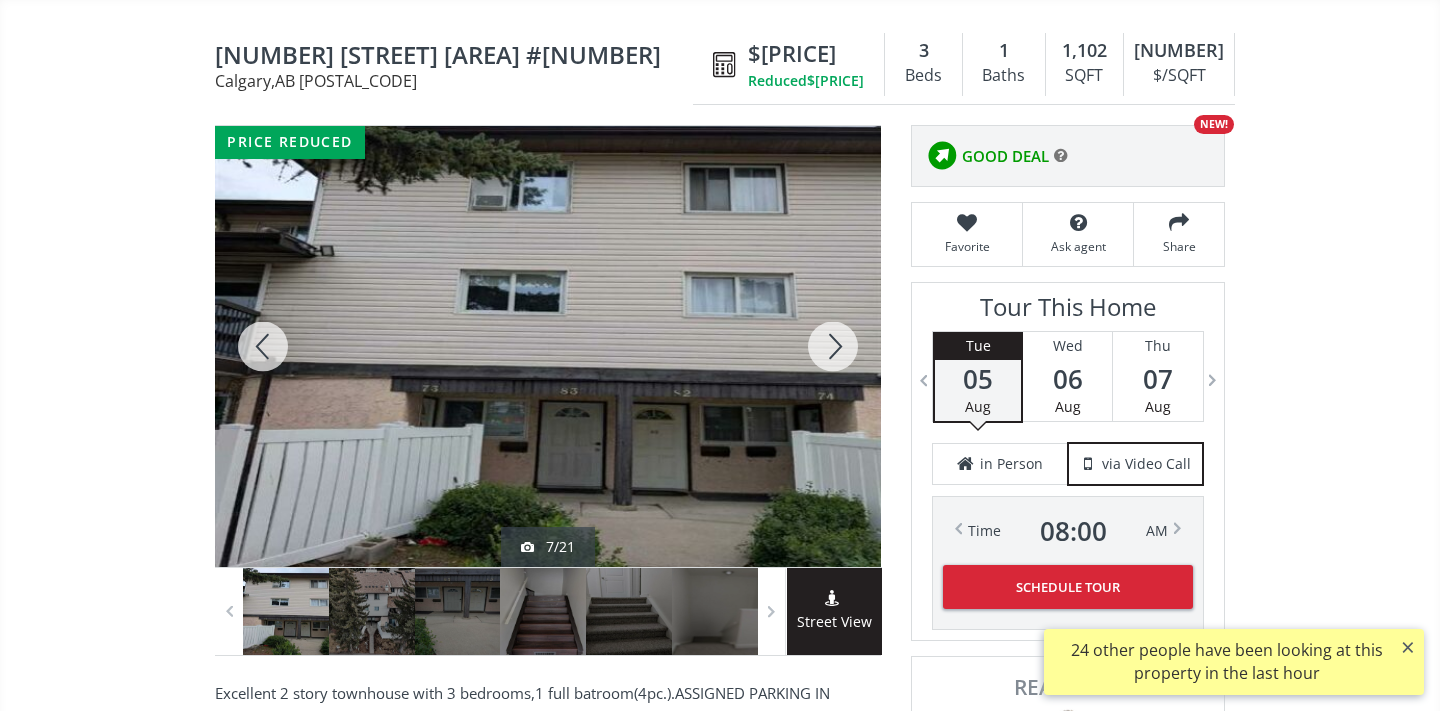 click at bounding box center (833, 346) 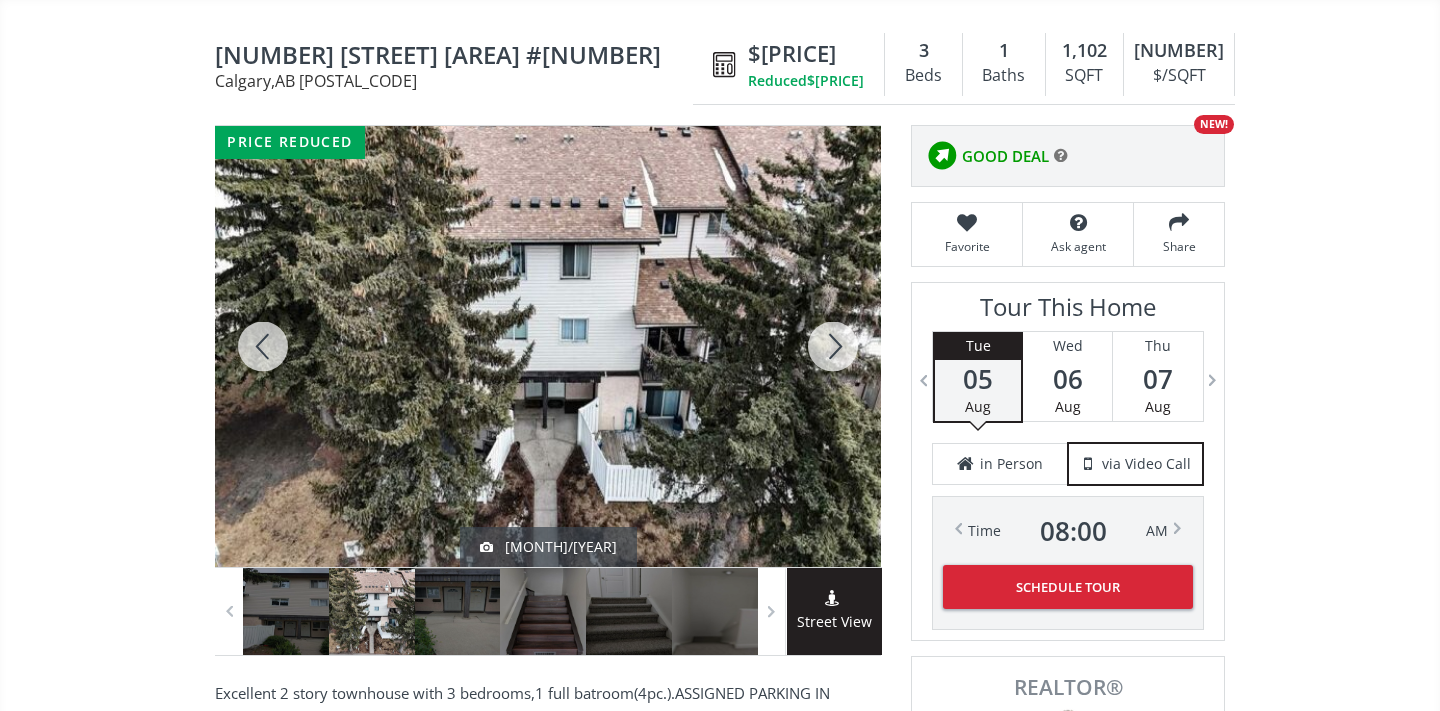 click at bounding box center [833, 346] 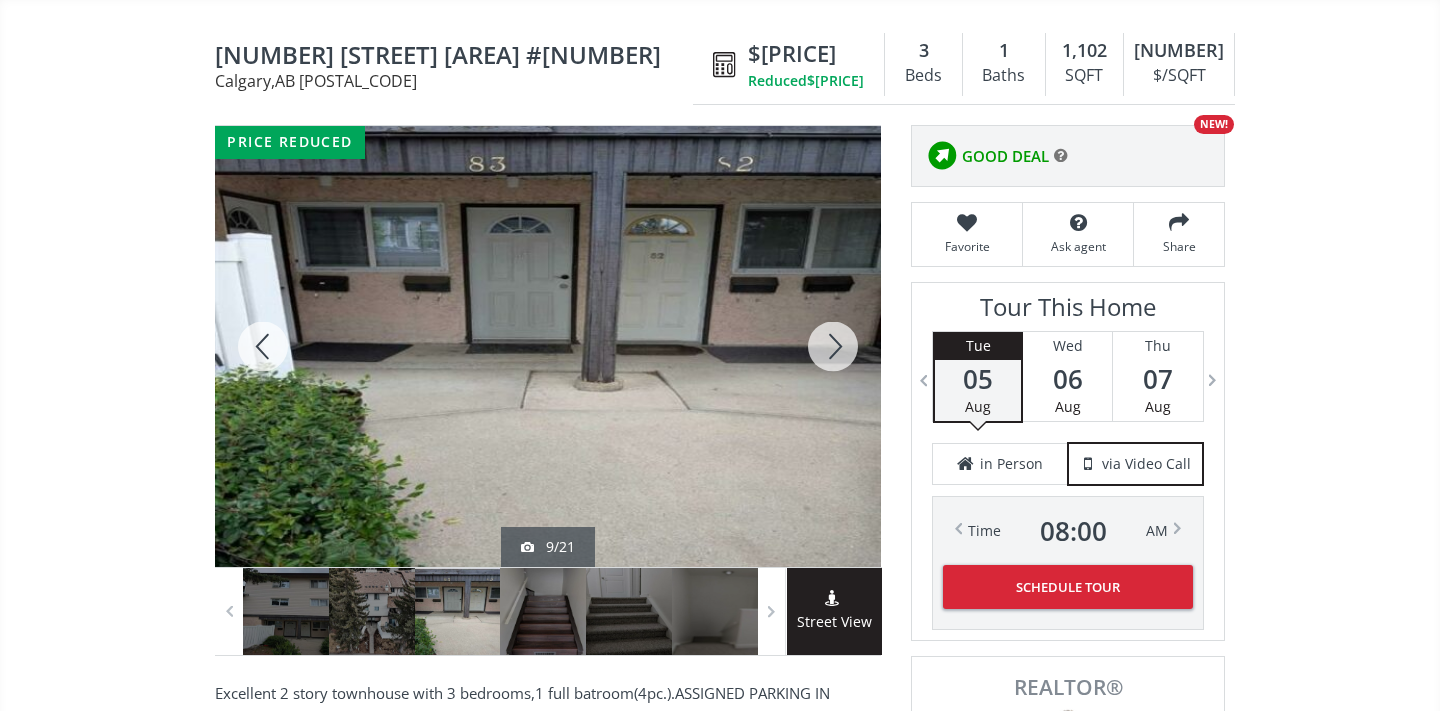 click at bounding box center (833, 346) 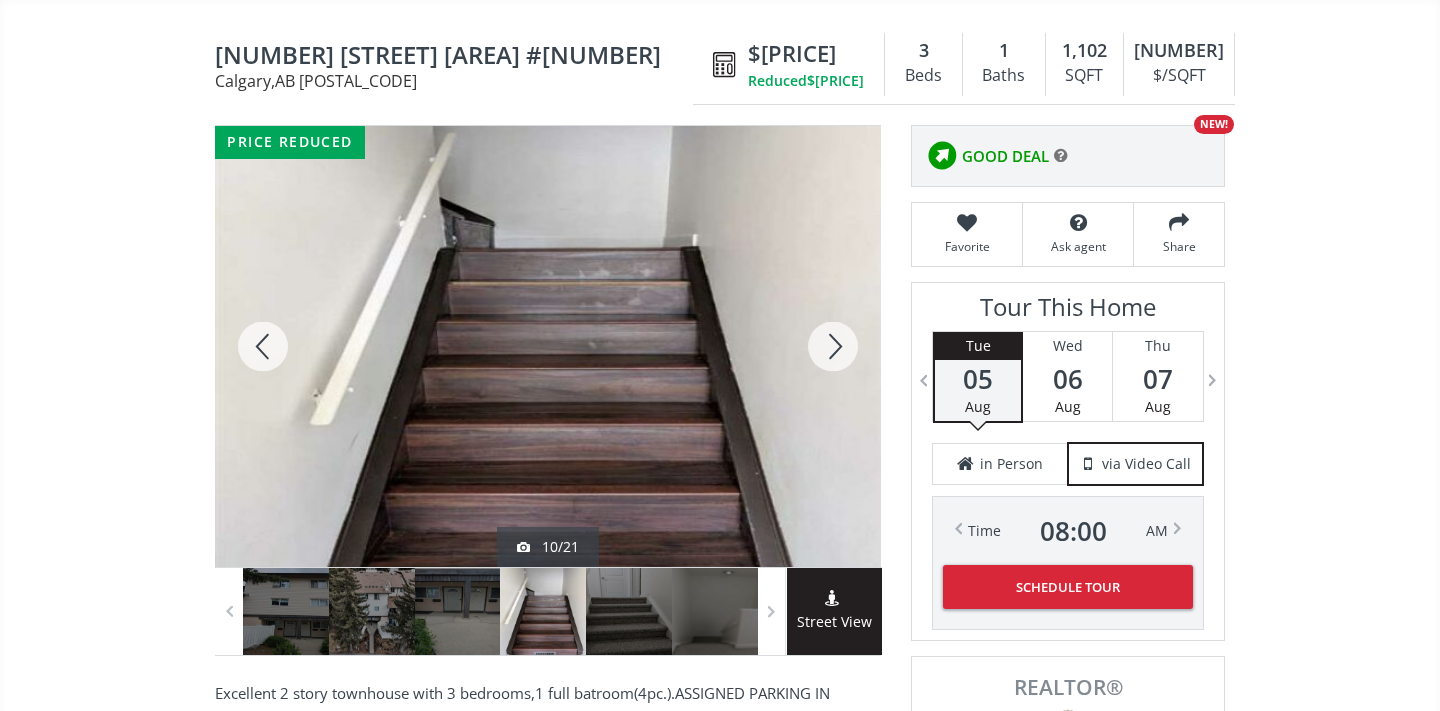 click at bounding box center [833, 346] 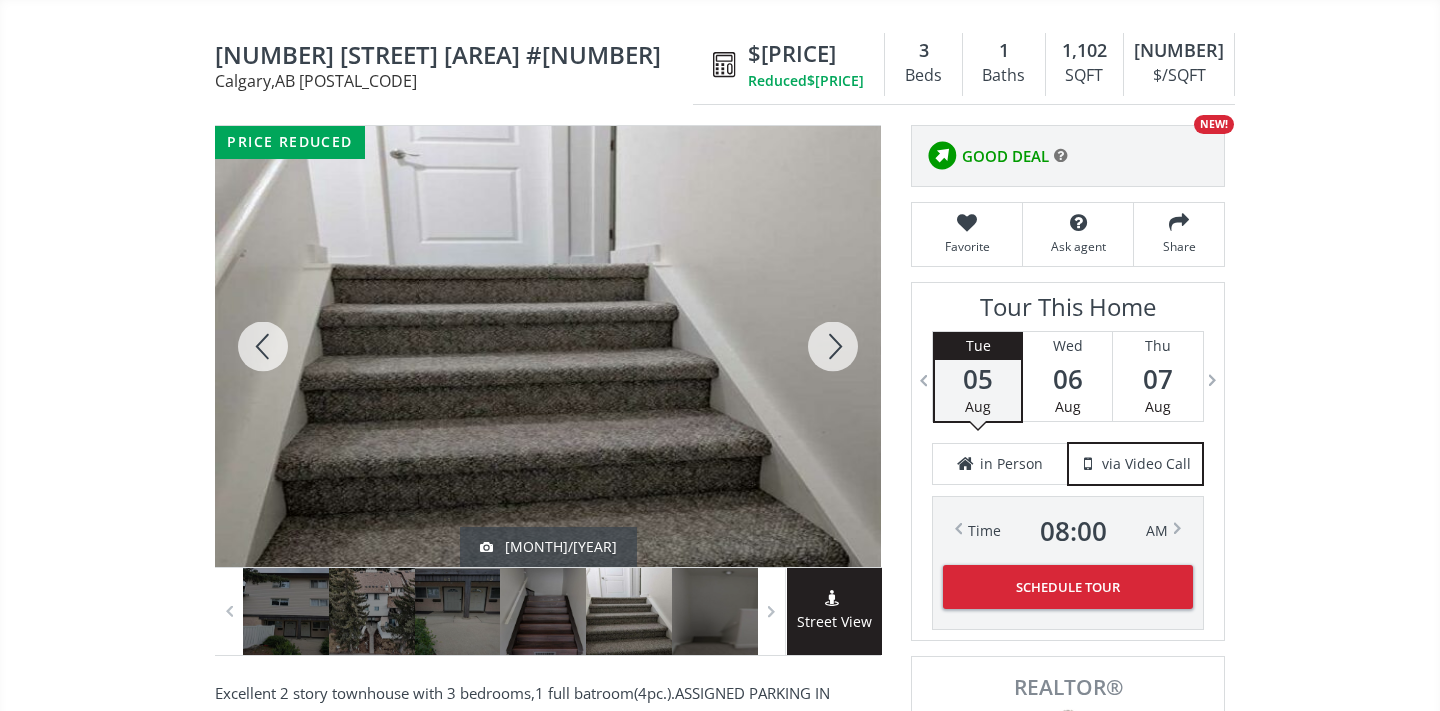 click at bounding box center [833, 346] 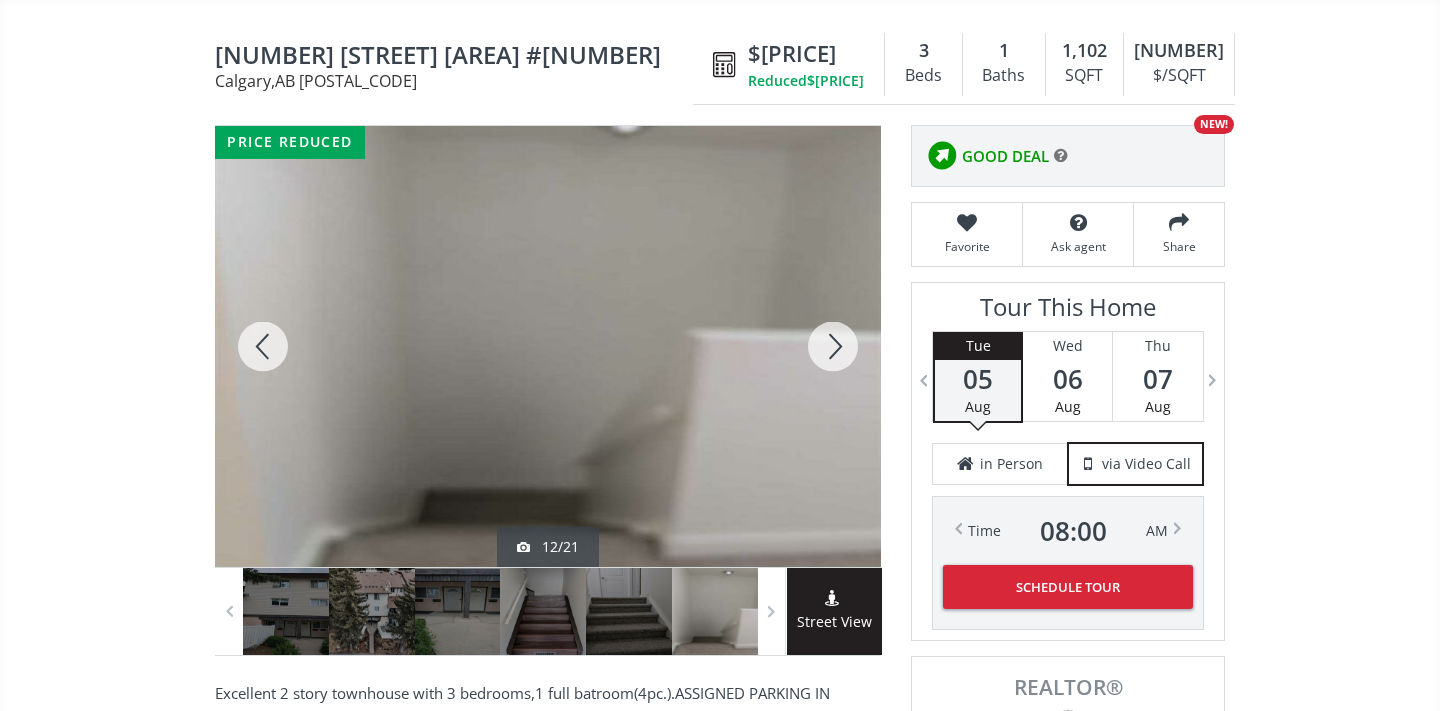 click at bounding box center (833, 346) 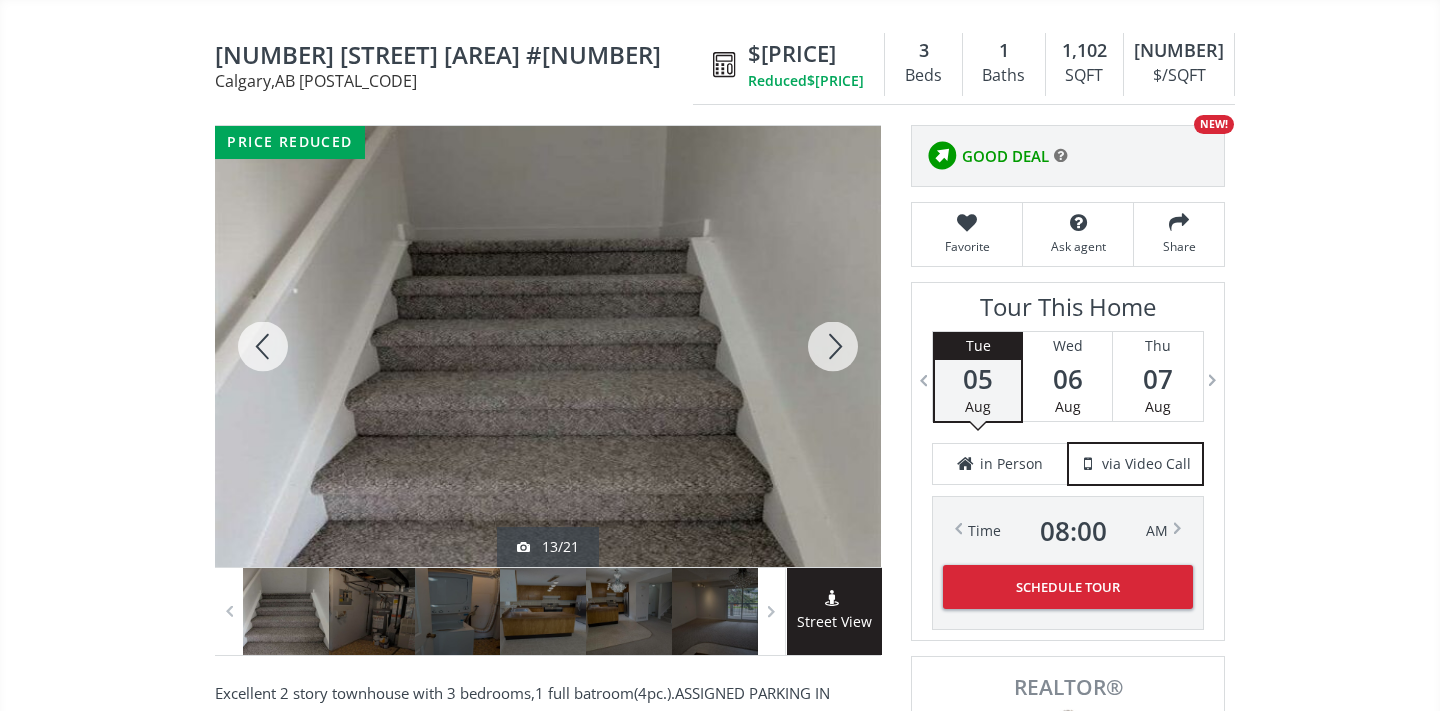 click at bounding box center (833, 346) 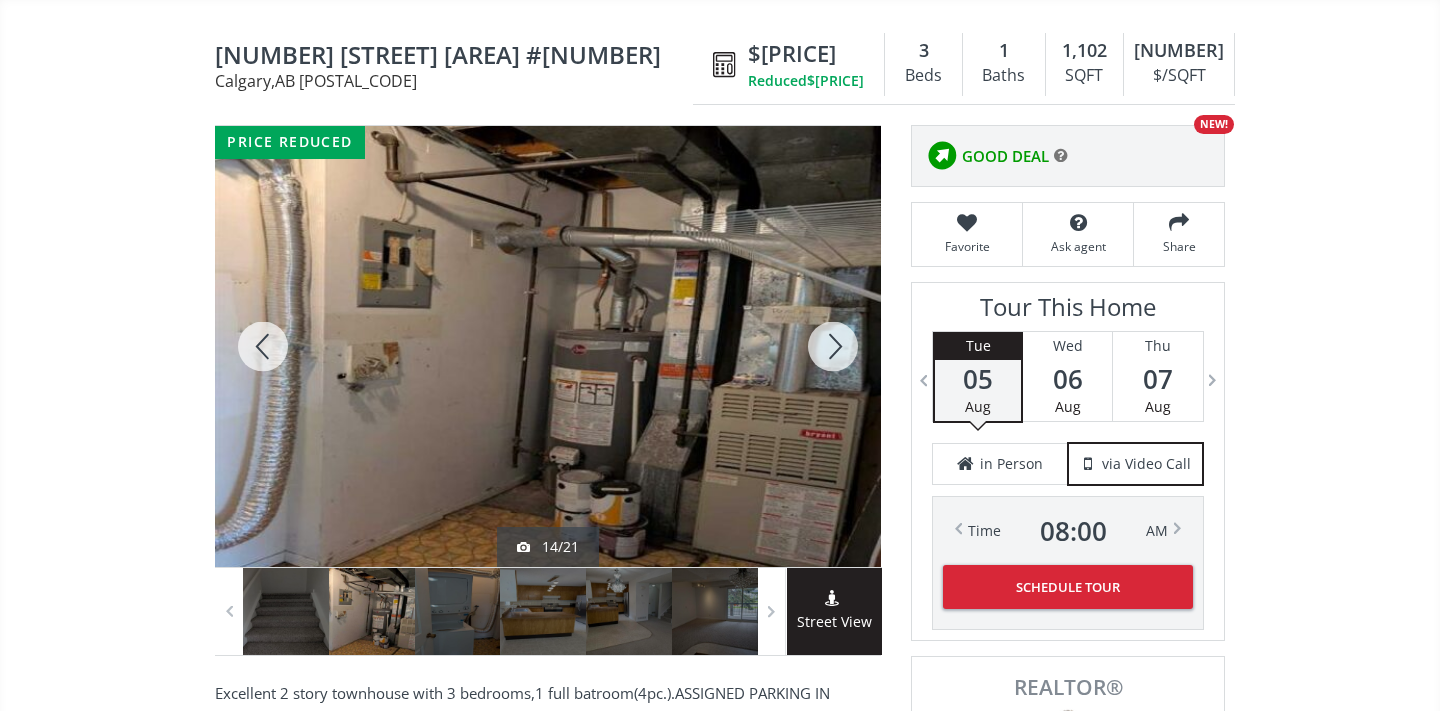 click at bounding box center (833, 346) 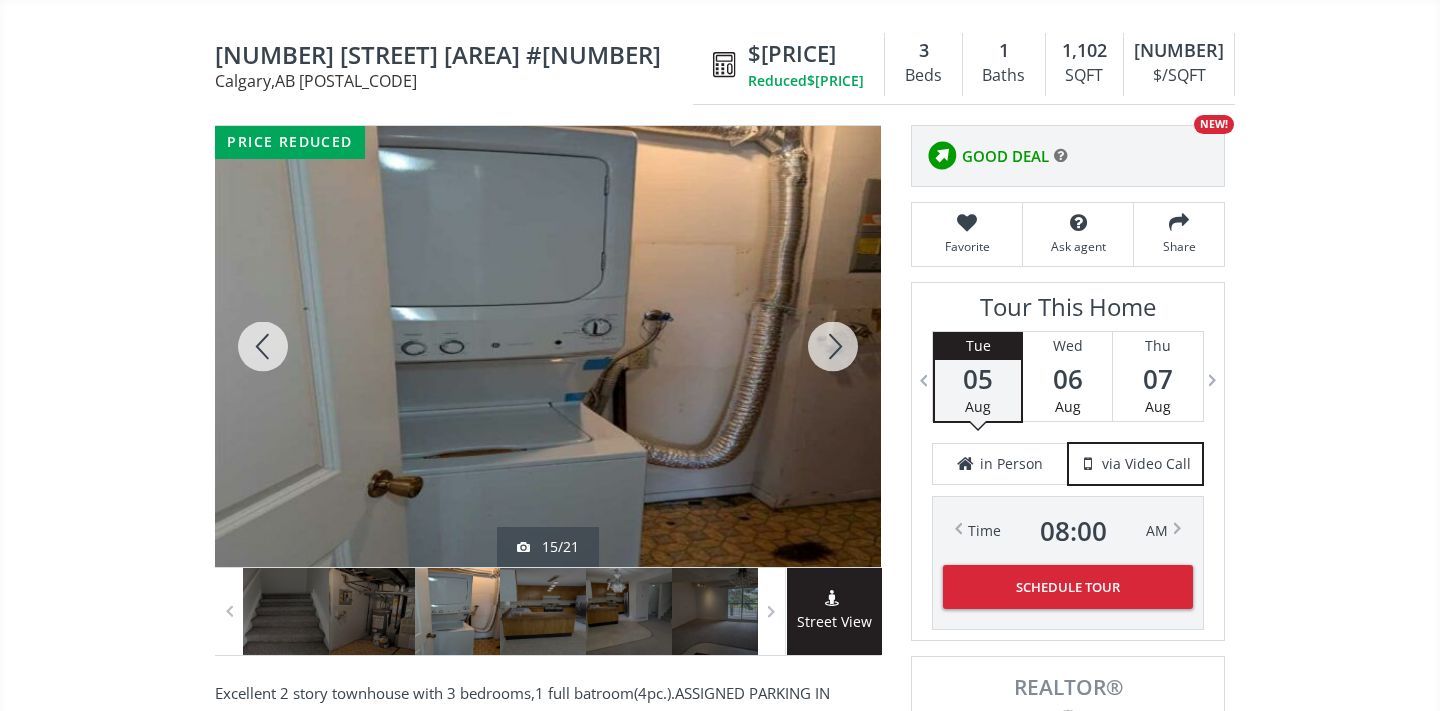 click at bounding box center (833, 346) 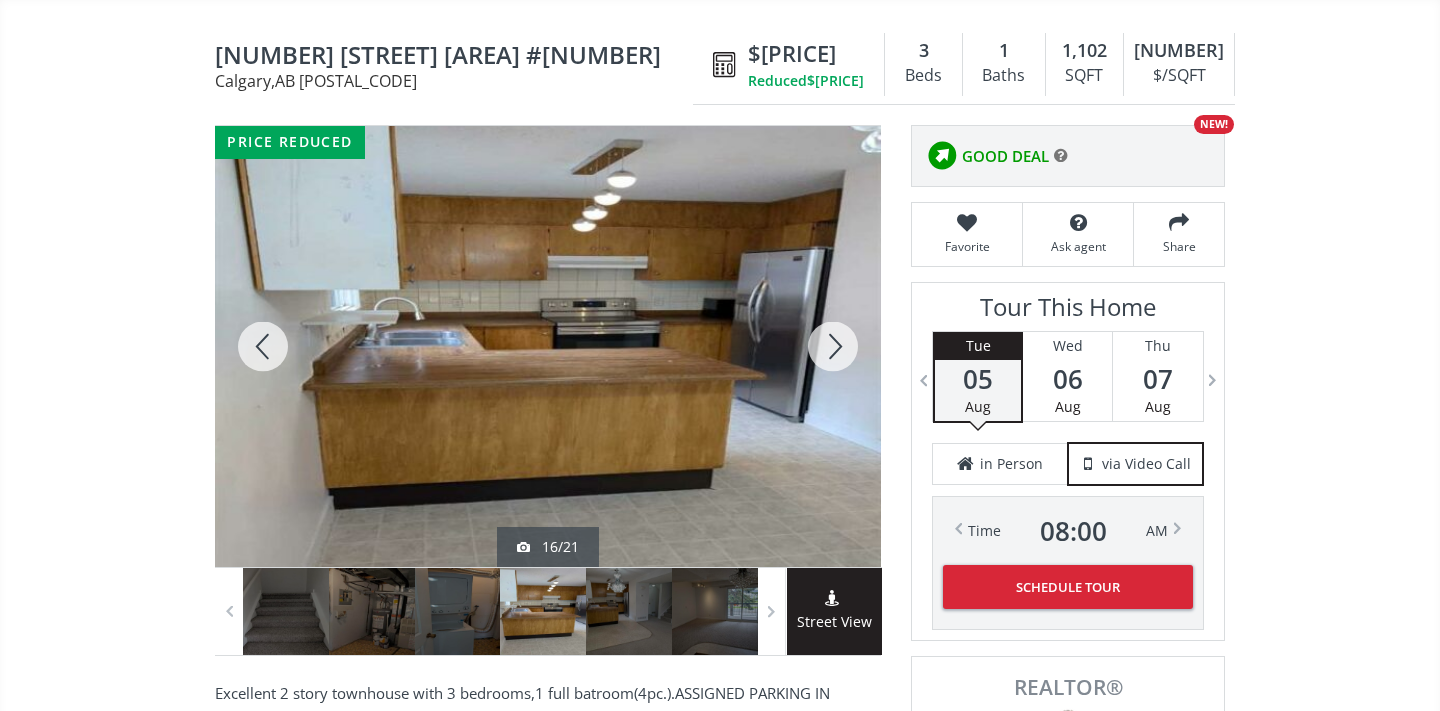 click at bounding box center (833, 346) 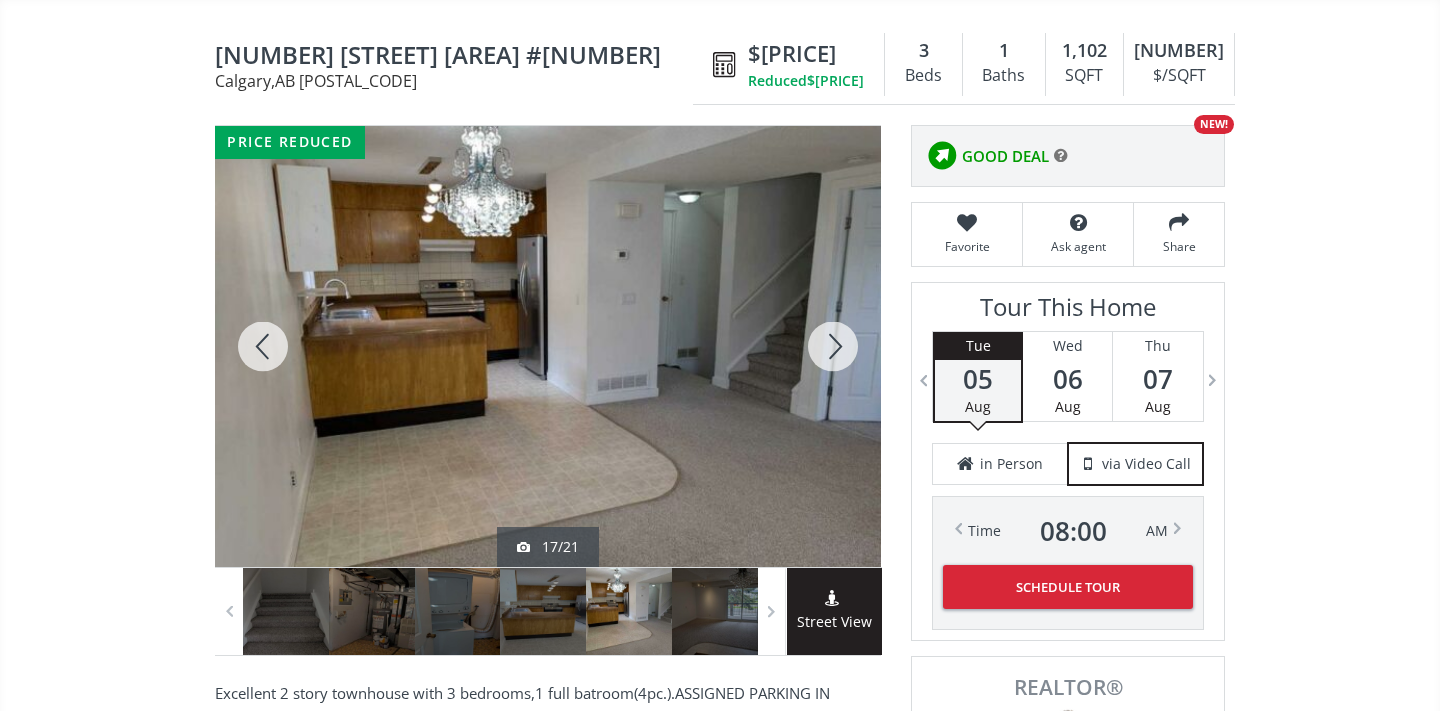 click at bounding box center [833, 346] 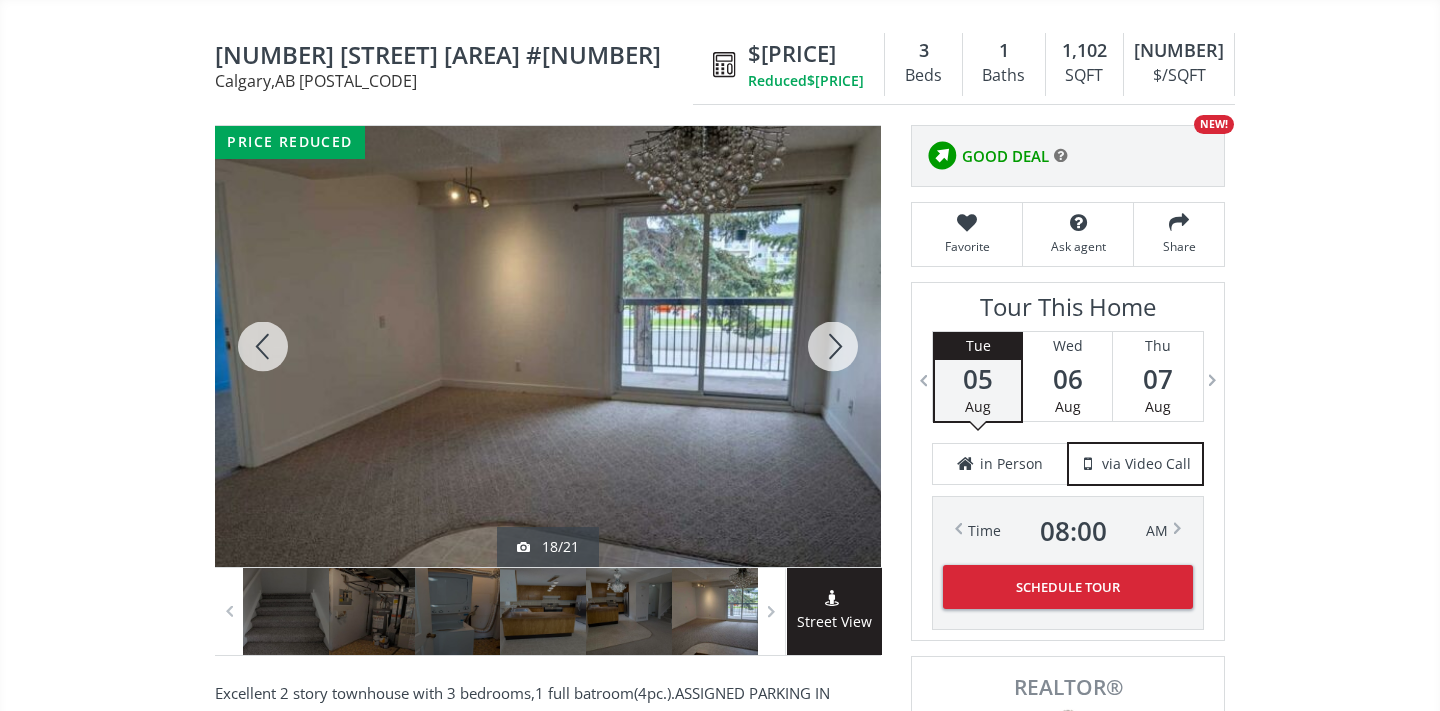 click at bounding box center [833, 346] 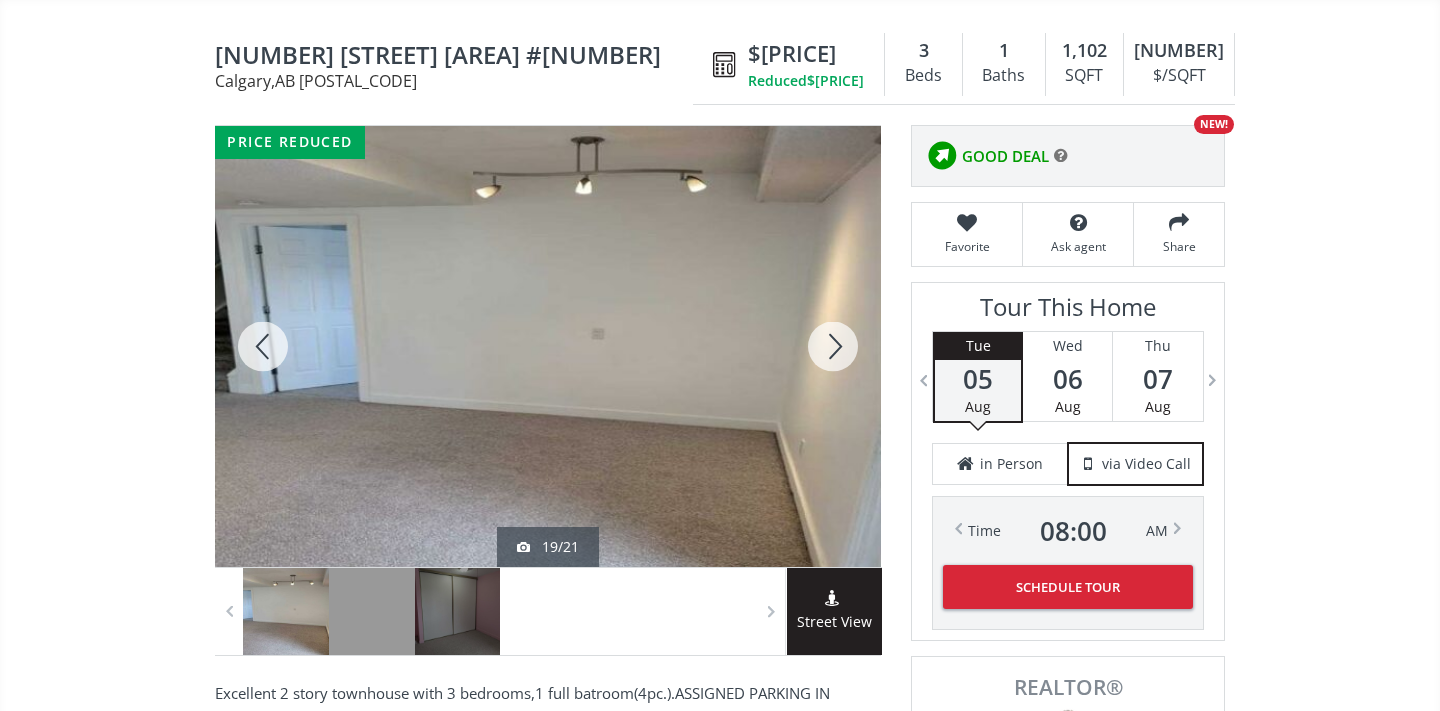 click at bounding box center (833, 346) 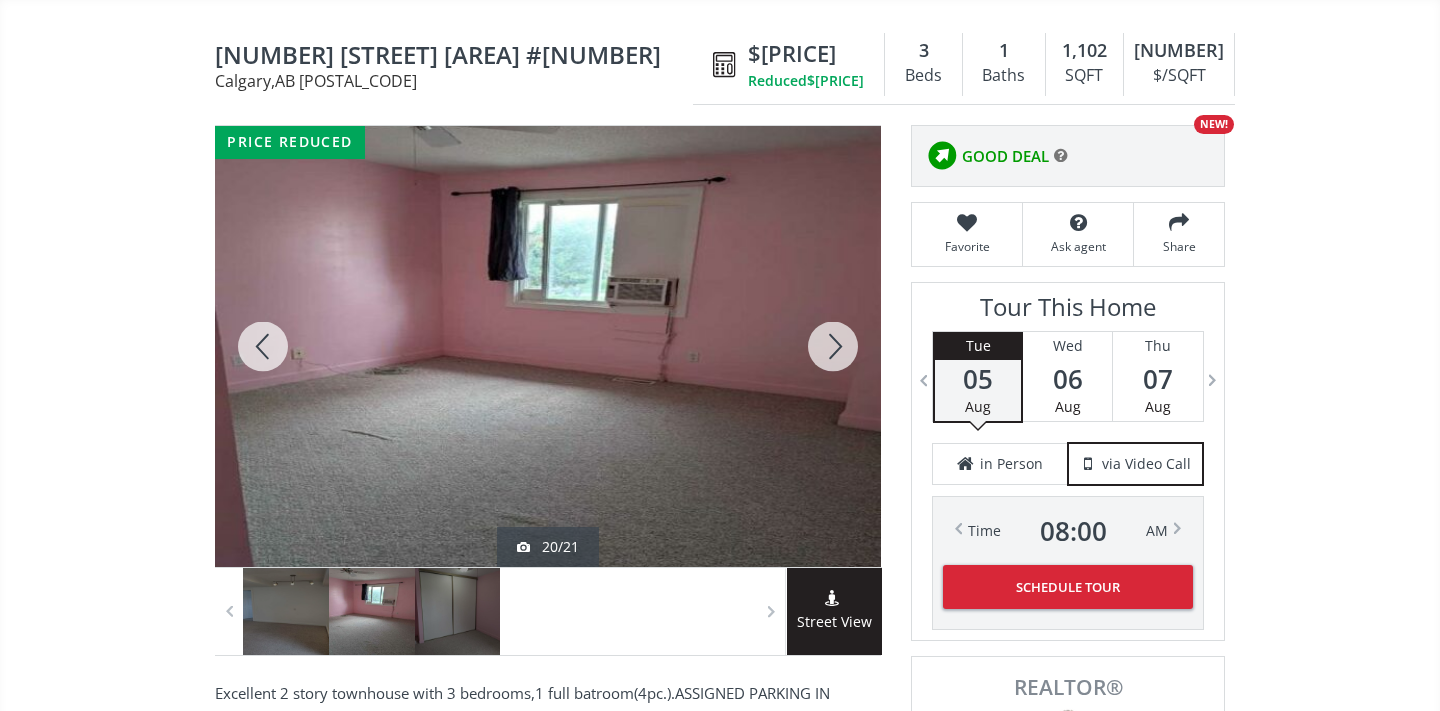 click at bounding box center (833, 346) 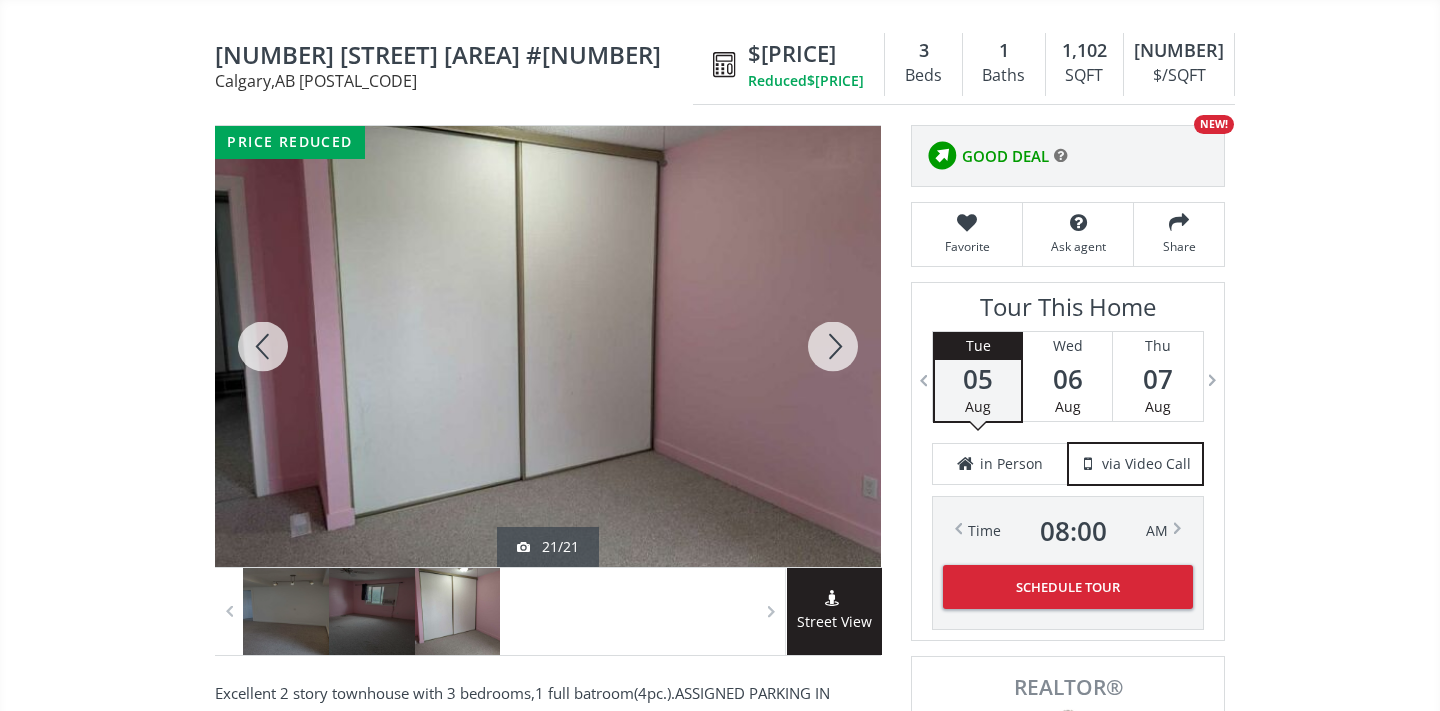 click at bounding box center [833, 346] 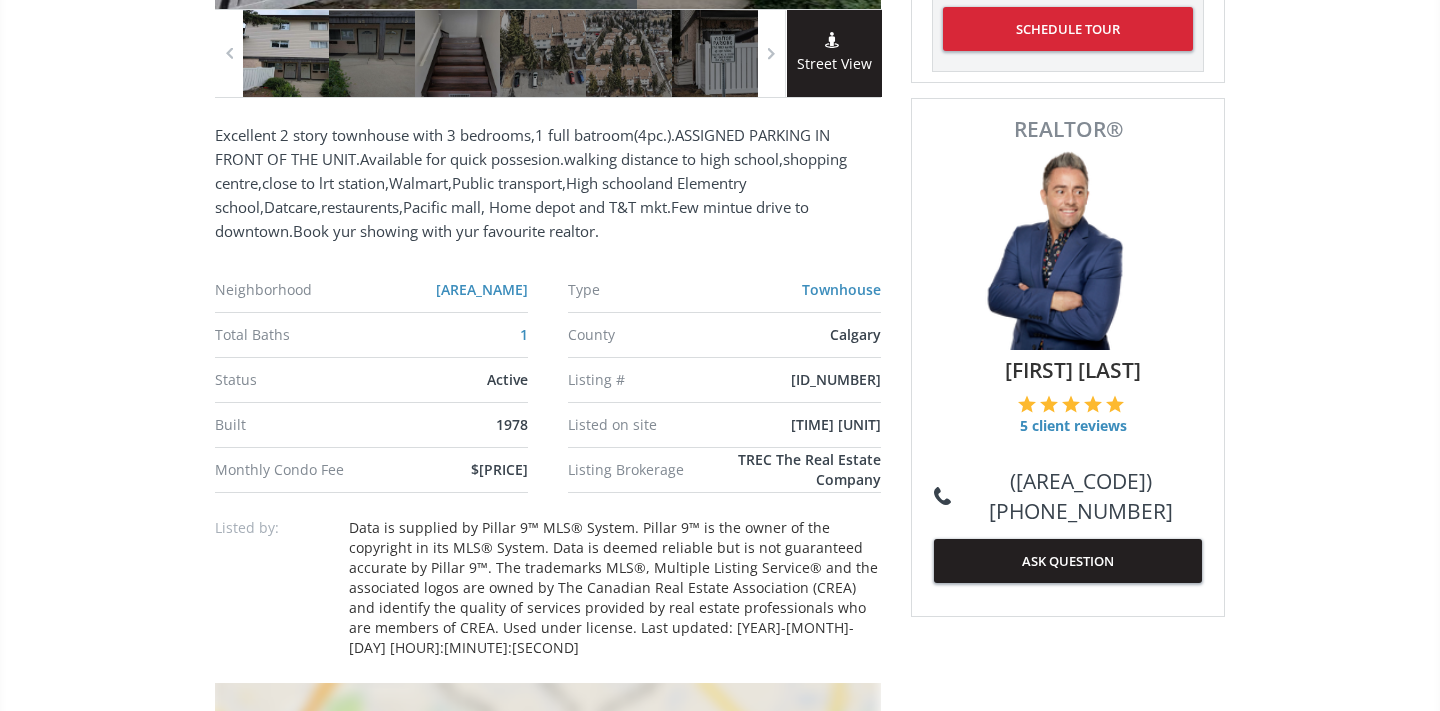 scroll, scrollTop: 774, scrollLeft: 0, axis: vertical 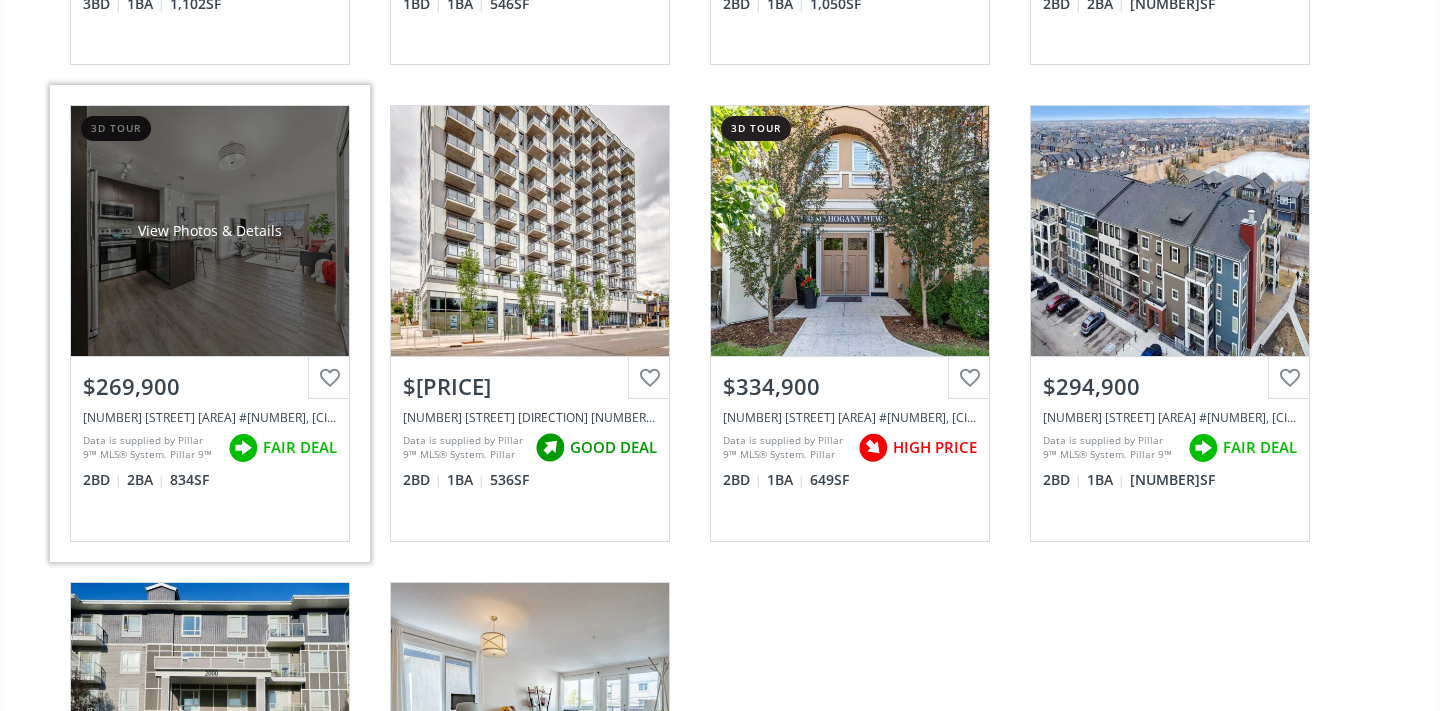 click on "View Photos & Details" at bounding box center [210, 231] 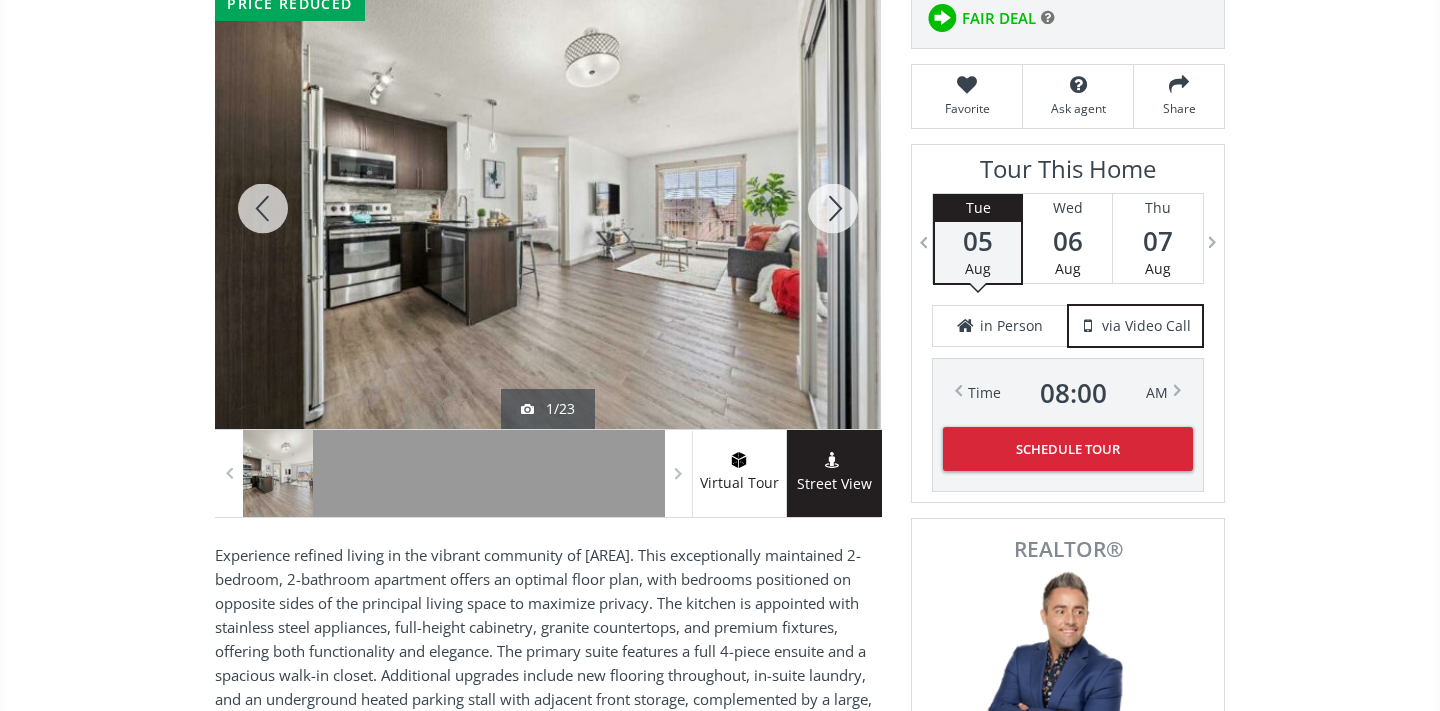scroll, scrollTop: 275, scrollLeft: 0, axis: vertical 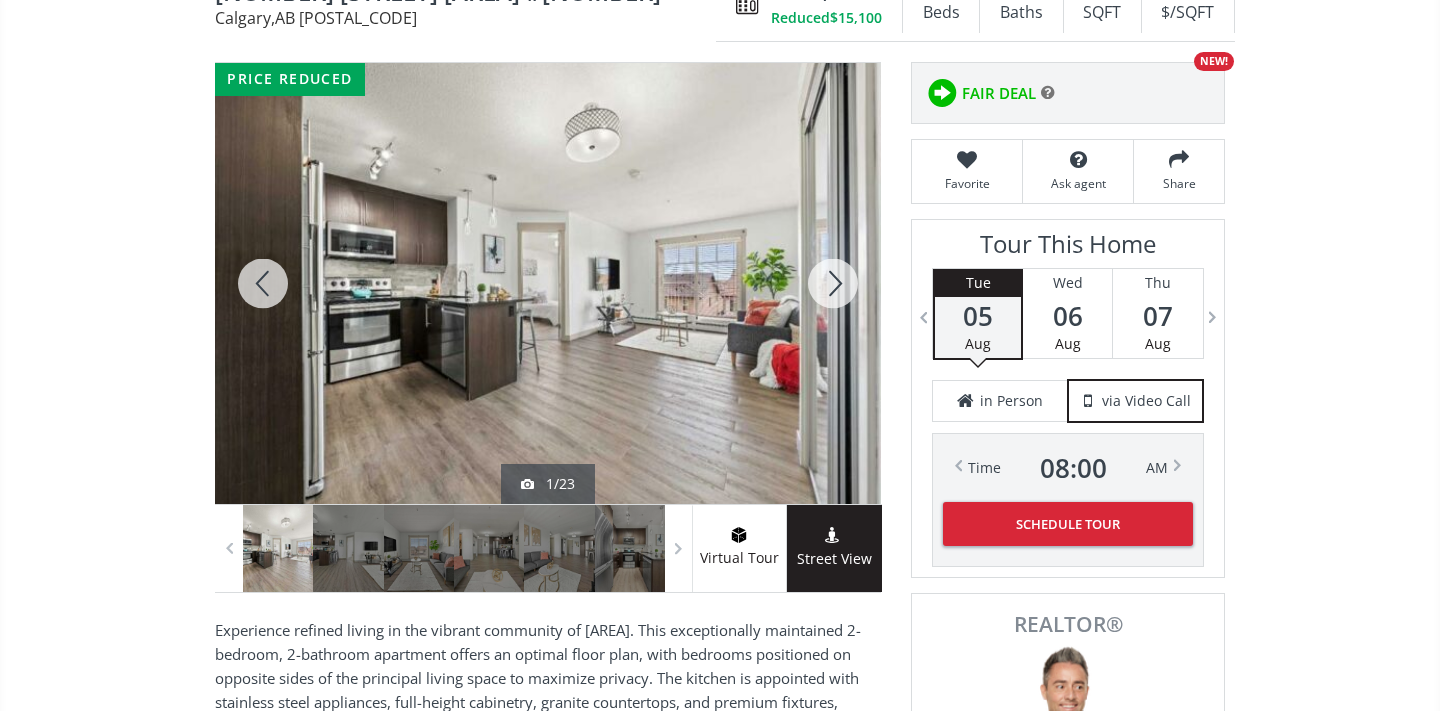click at bounding box center [833, 283] 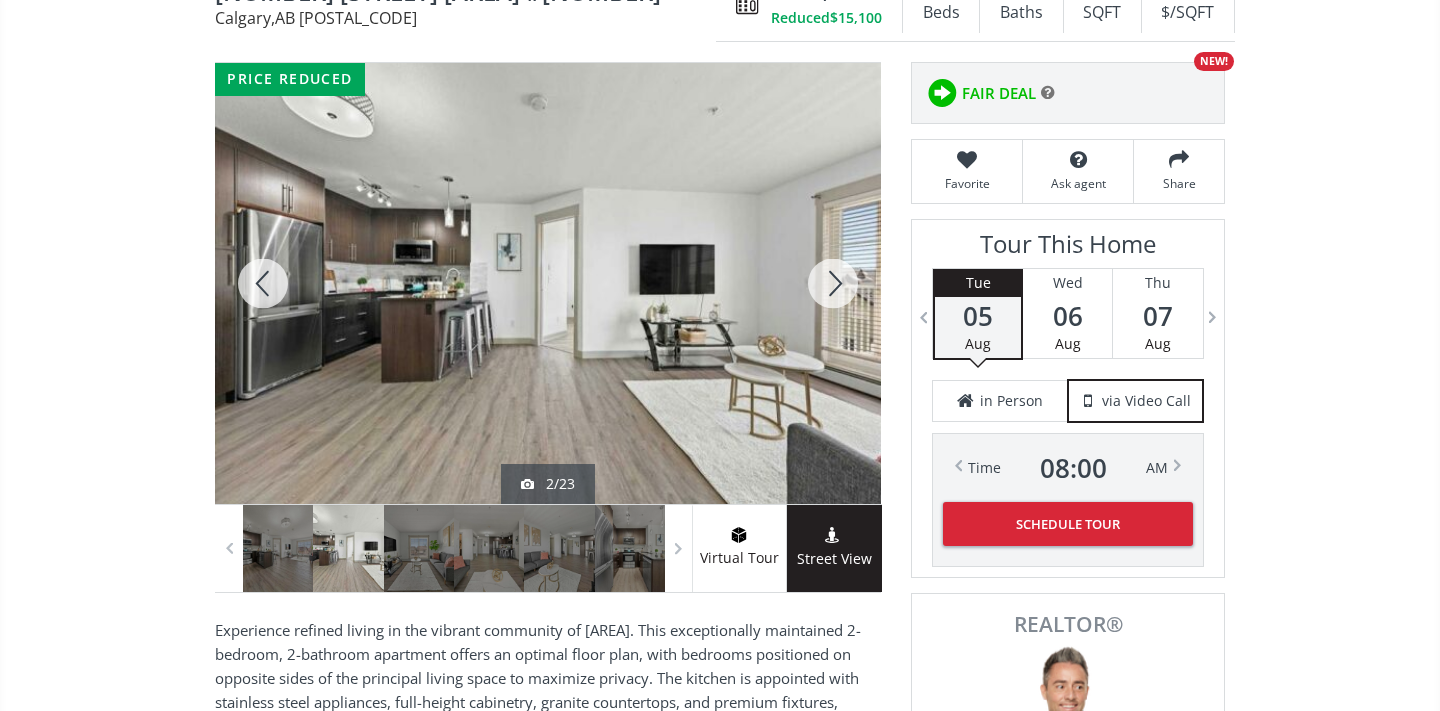 click at bounding box center [833, 283] 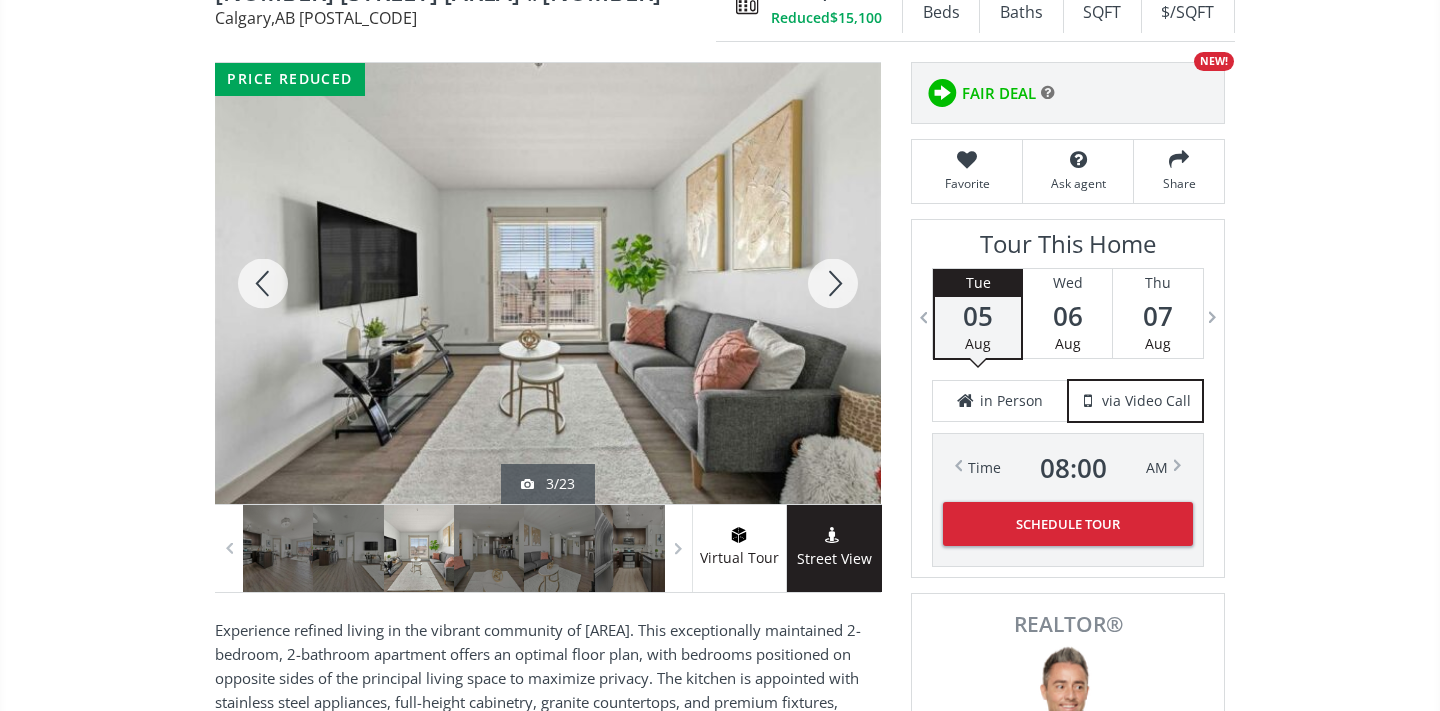 click at bounding box center (833, 283) 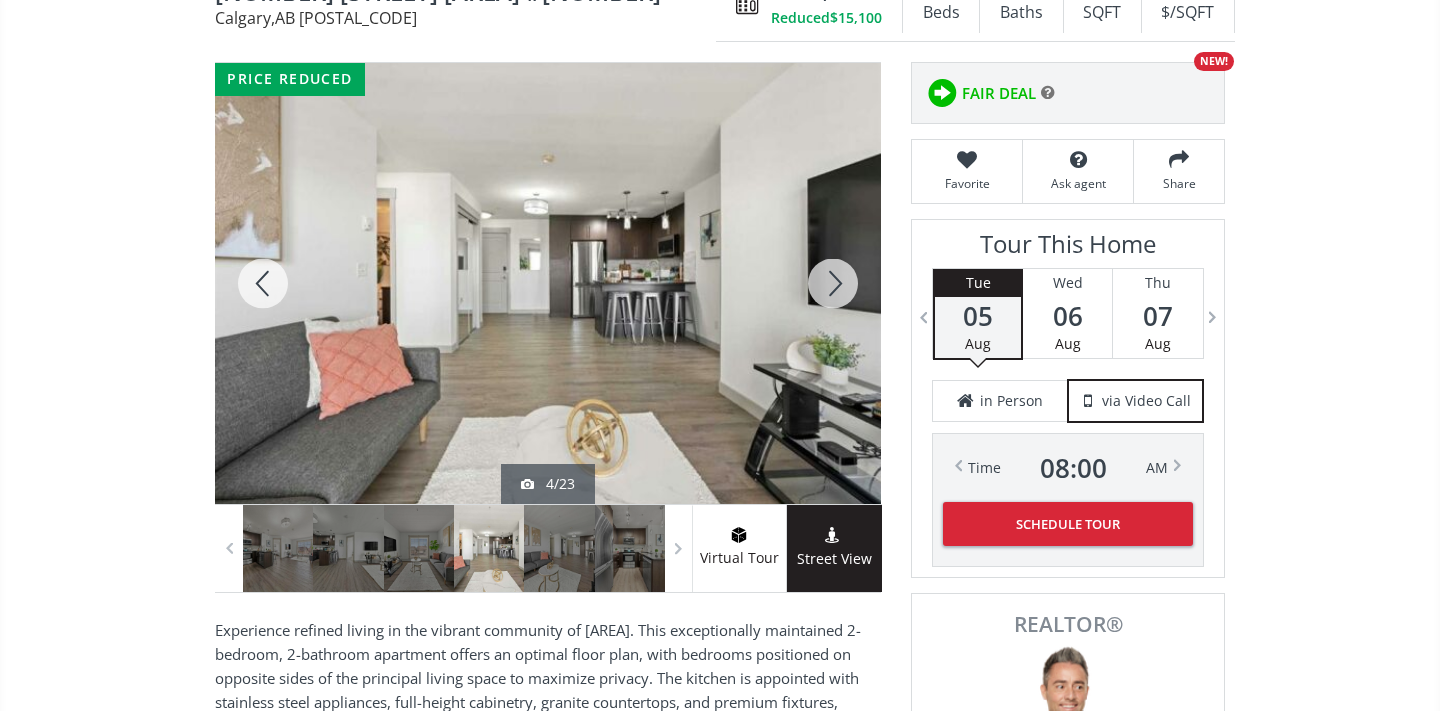 click at bounding box center (833, 283) 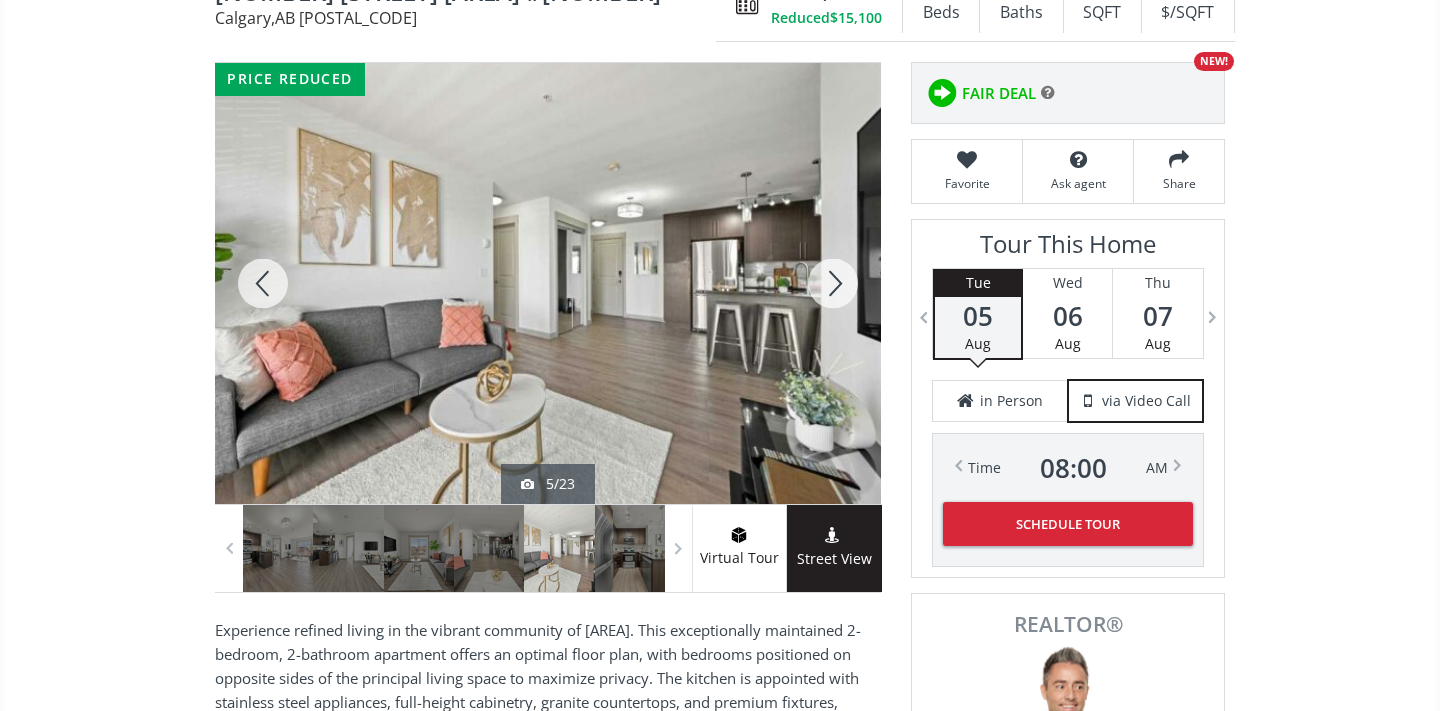 click at bounding box center [833, 283] 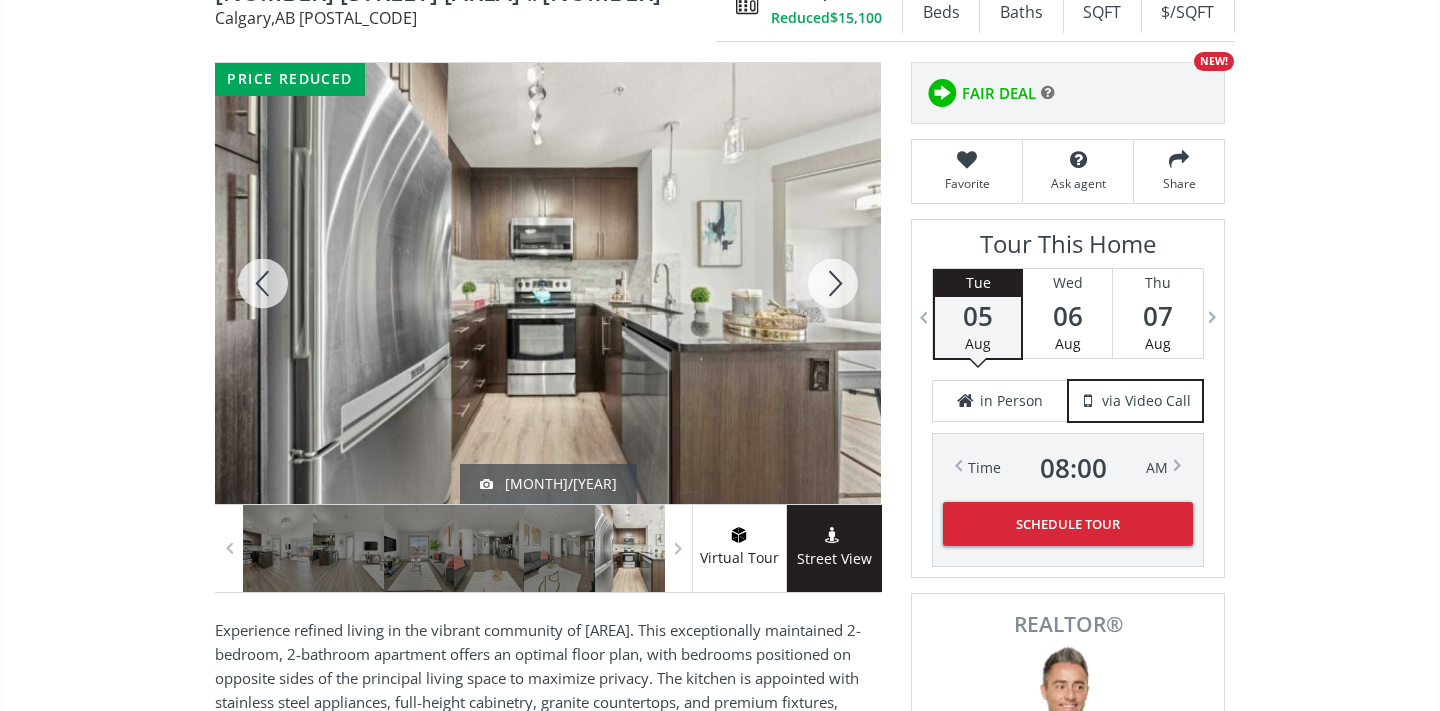click at bounding box center [833, 283] 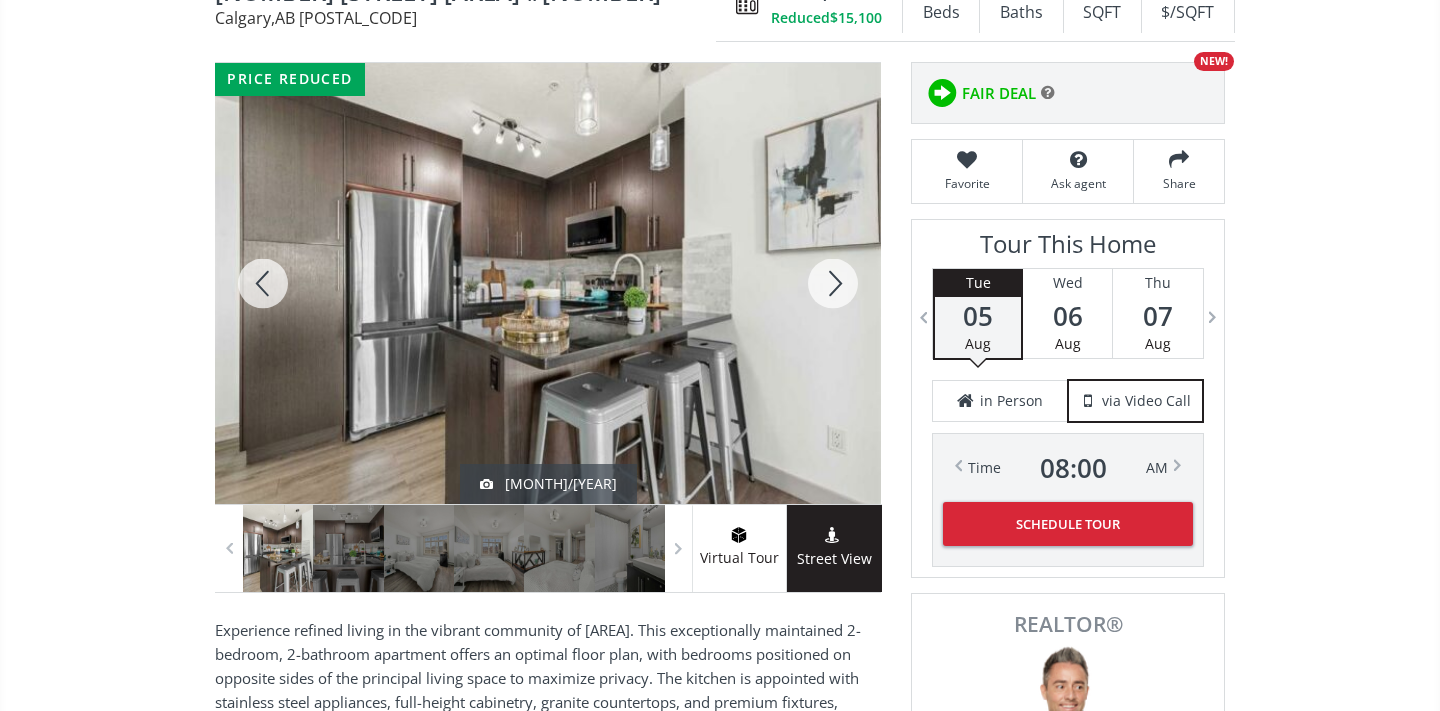 click at bounding box center [833, 283] 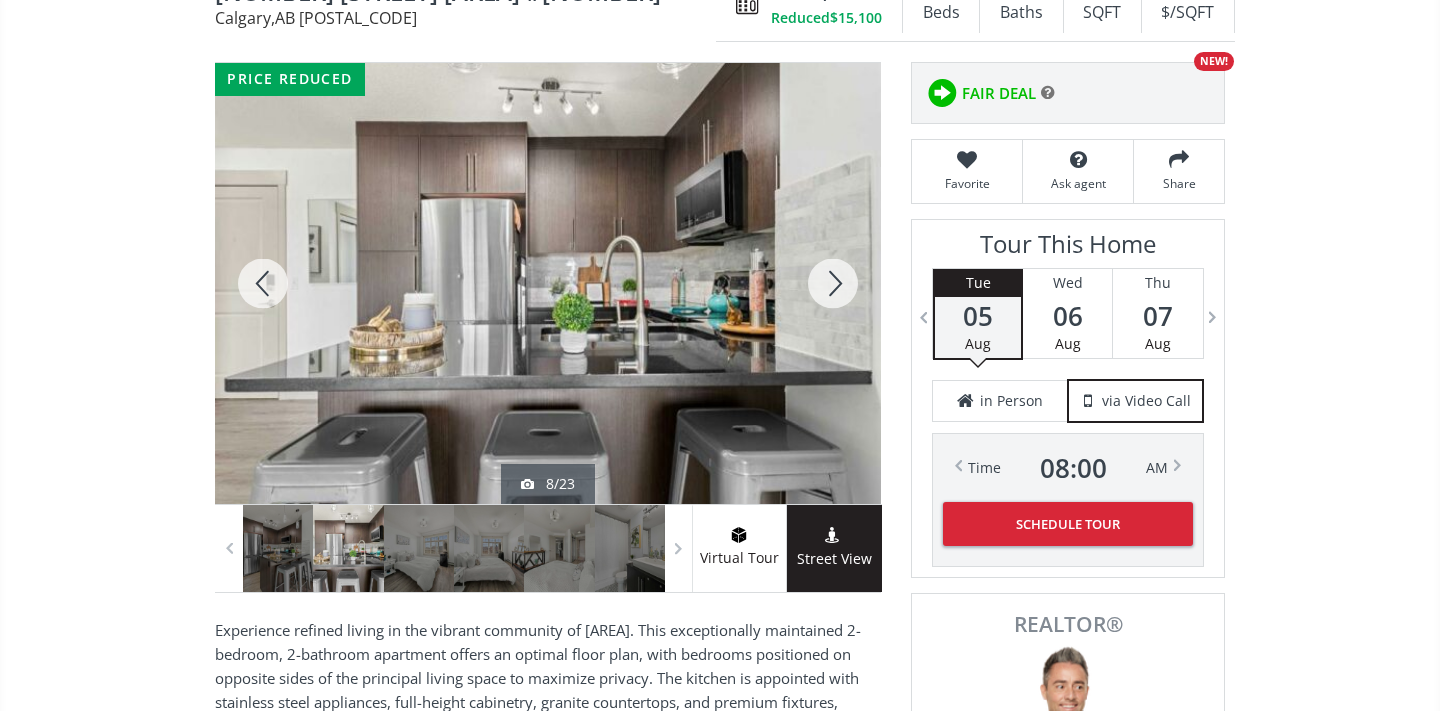 click at bounding box center (833, 283) 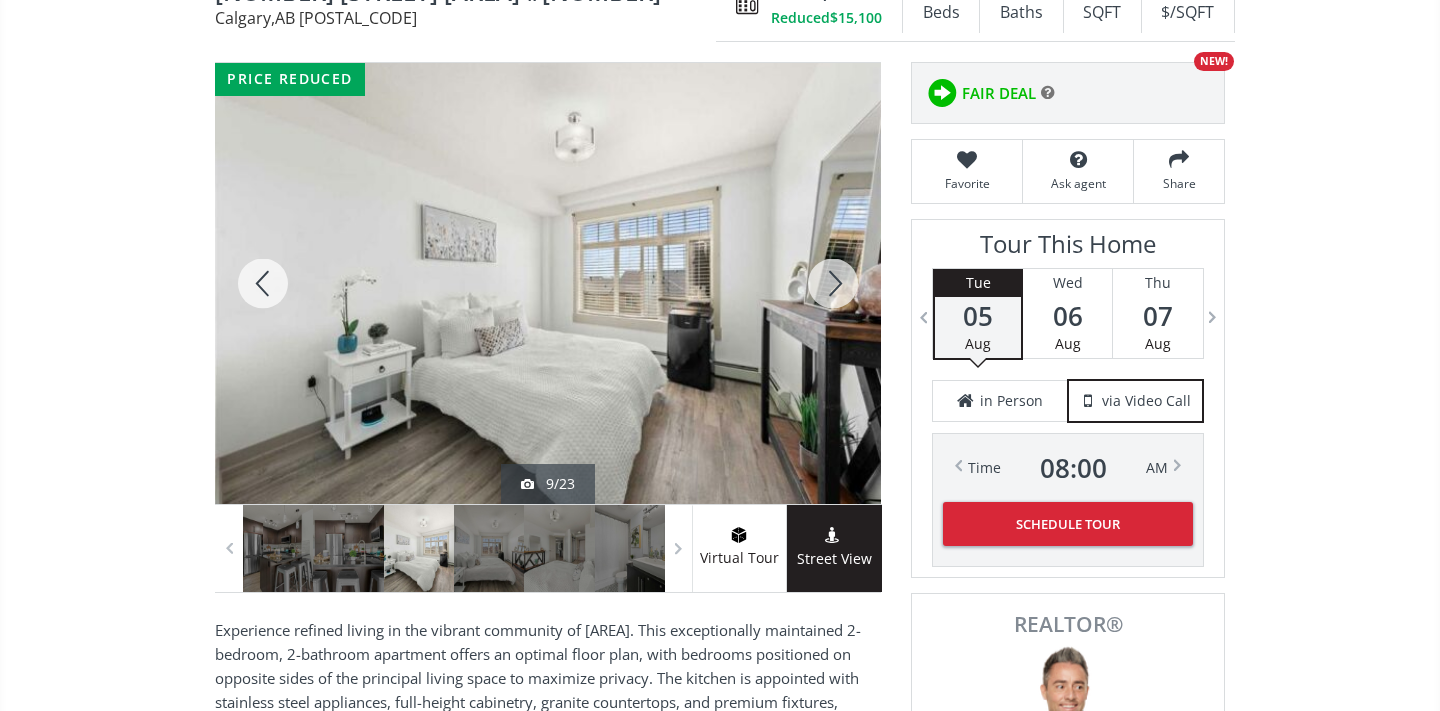 click at bounding box center (833, 283) 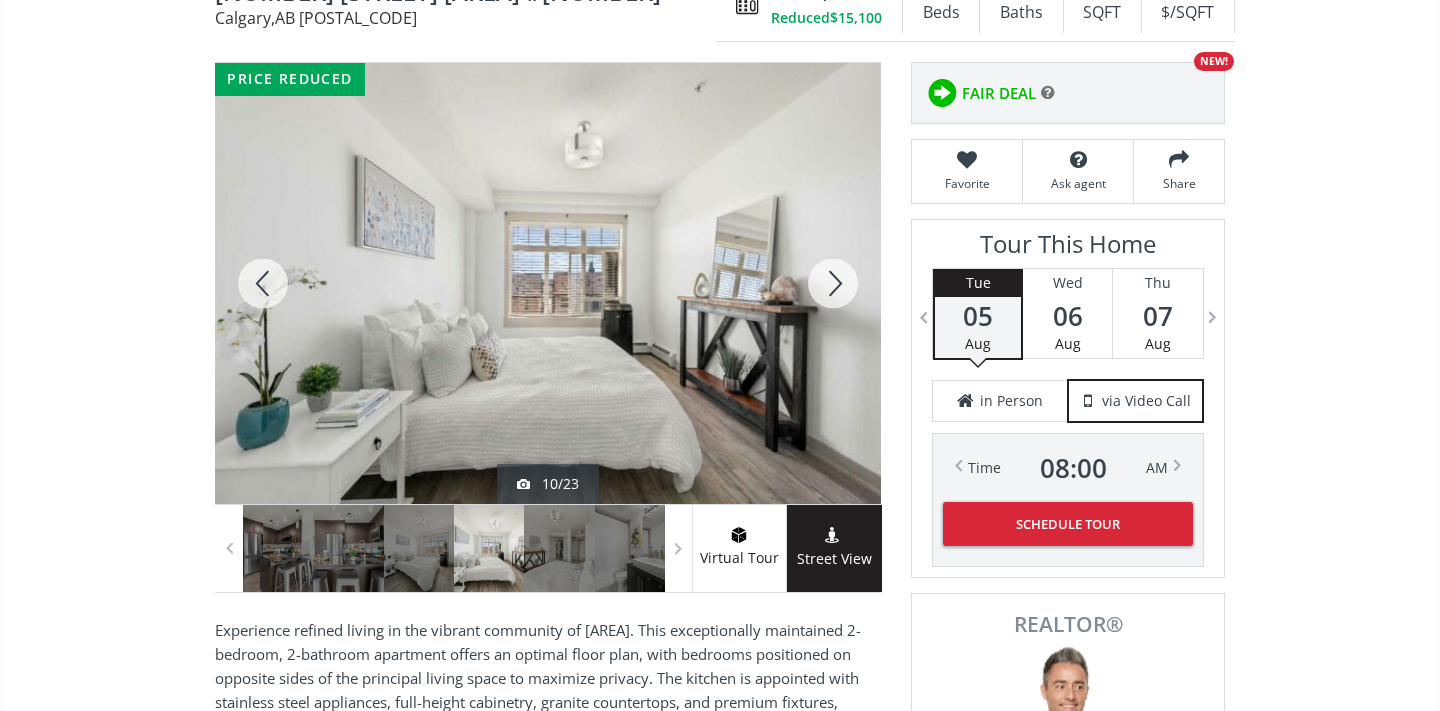click at bounding box center (833, 283) 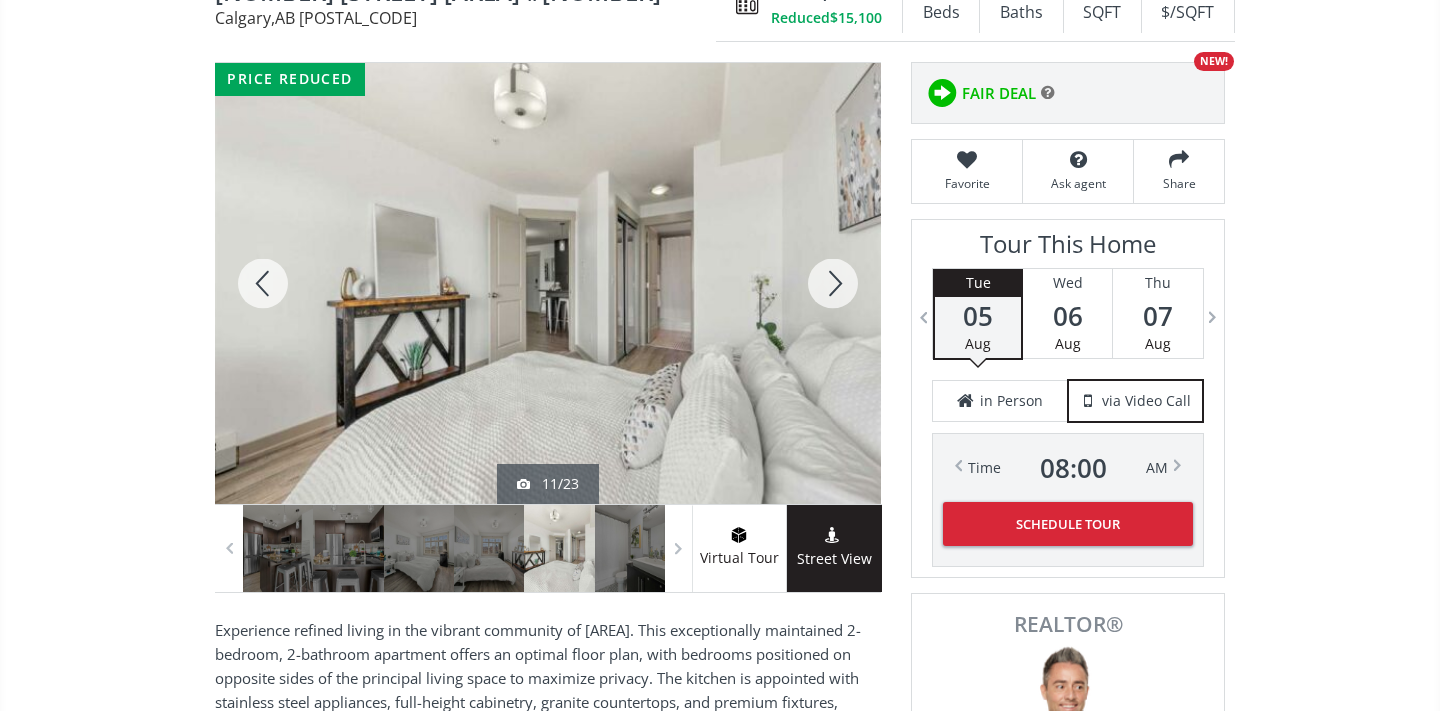 click at bounding box center [833, 283] 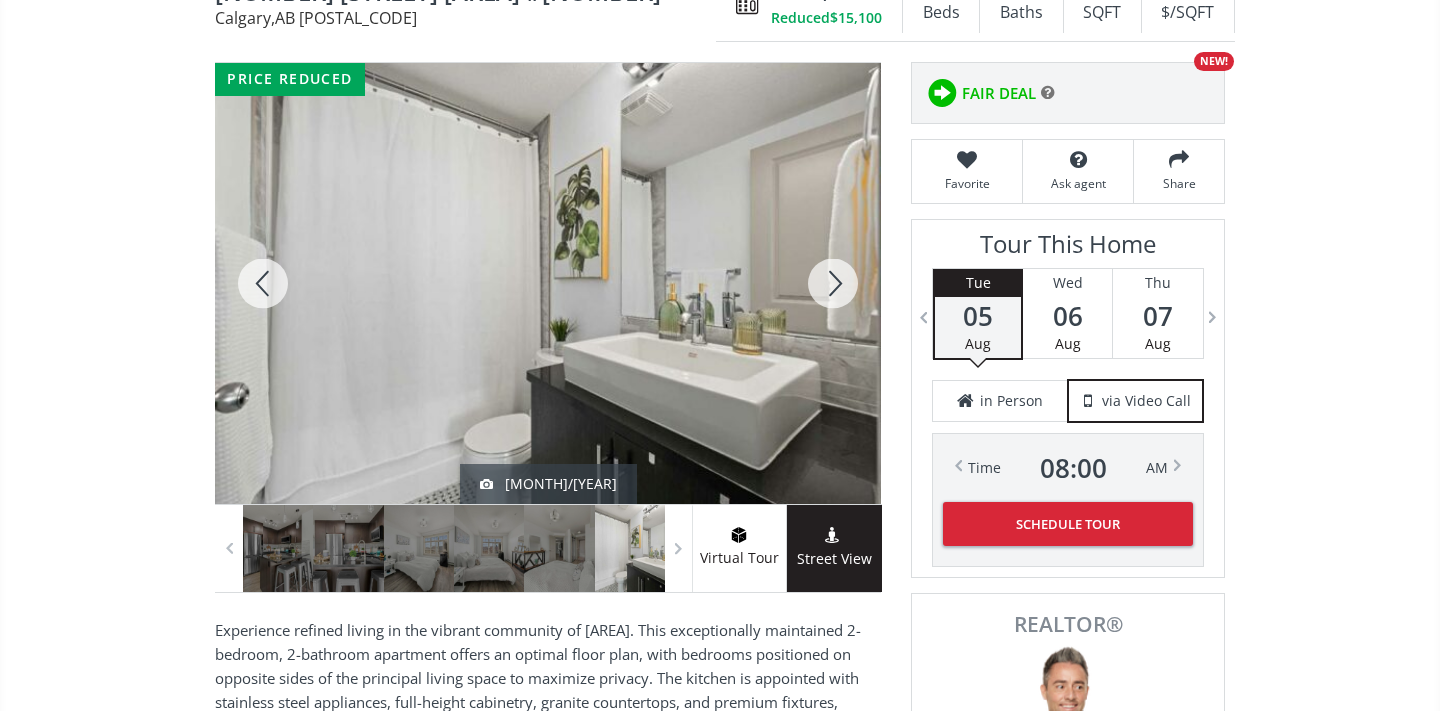 click at bounding box center (833, 283) 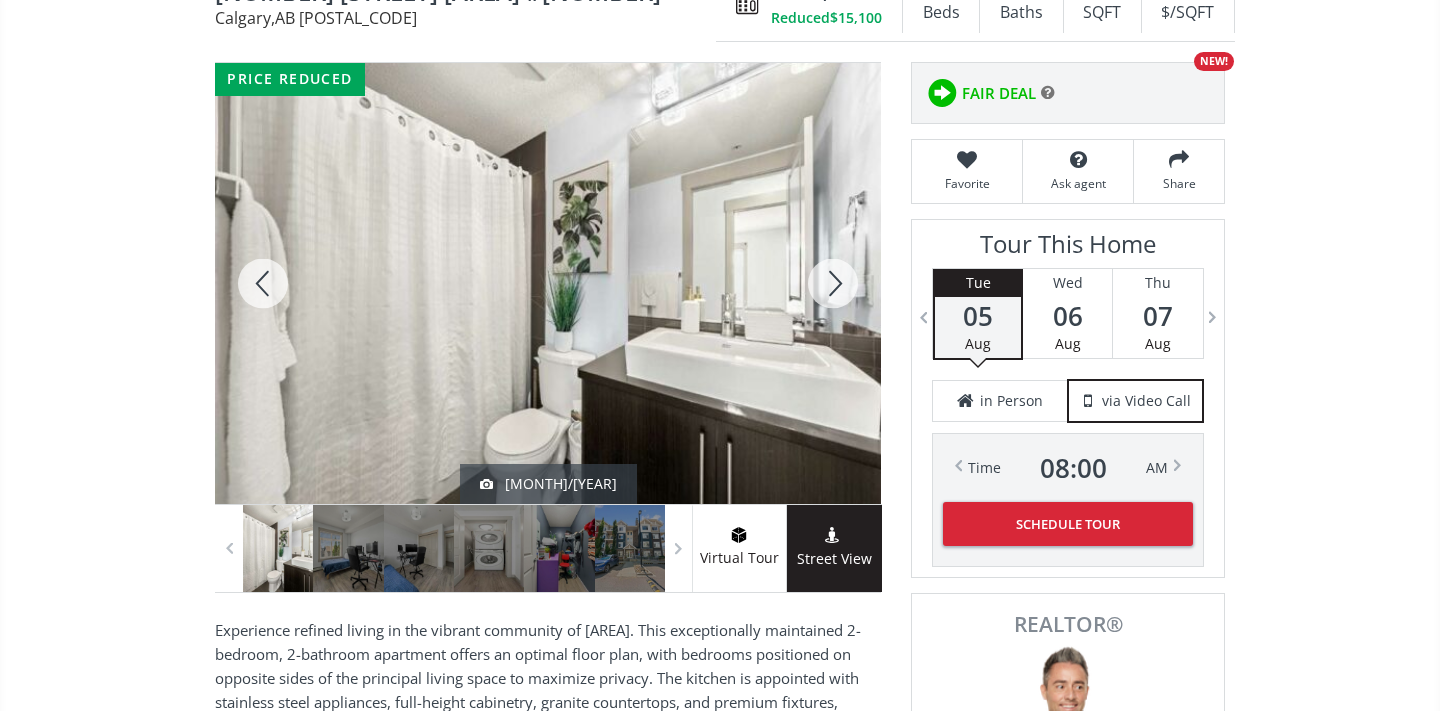 click at bounding box center (833, 283) 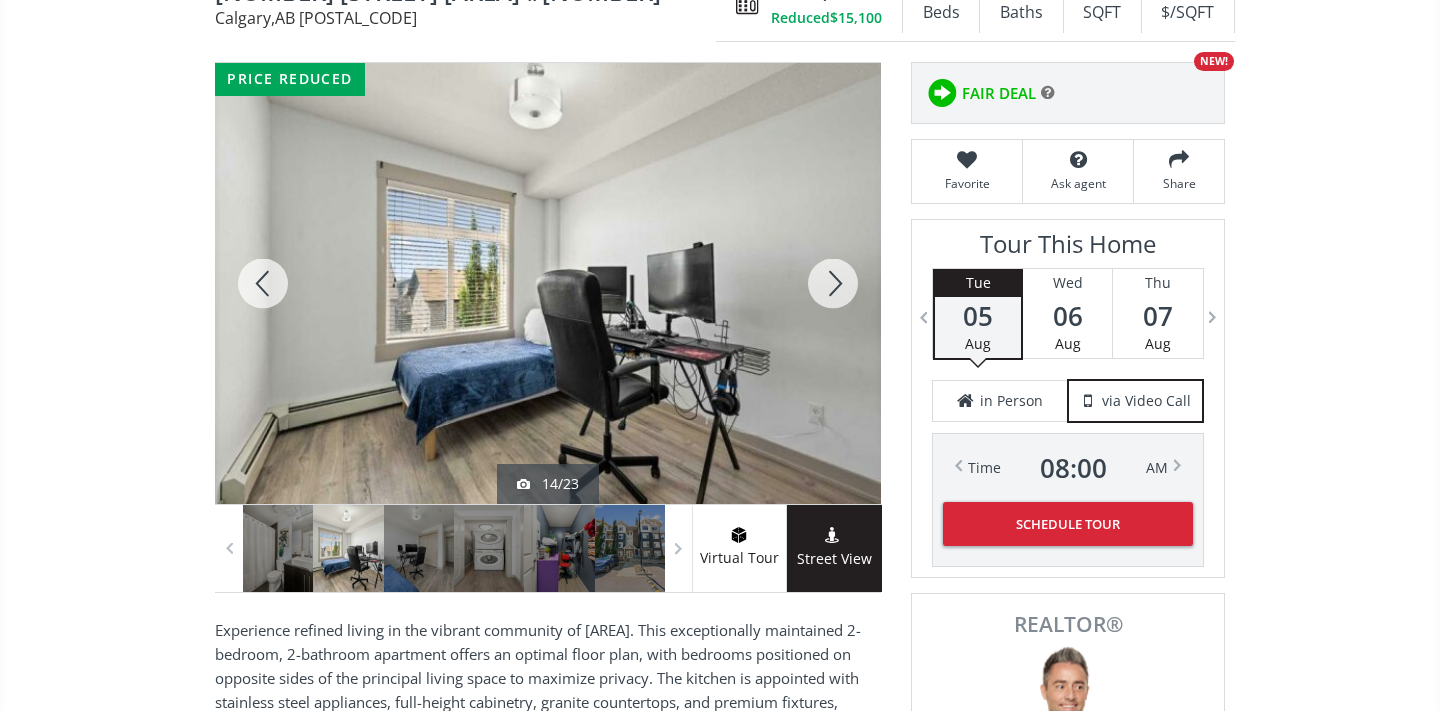 click at bounding box center [833, 283] 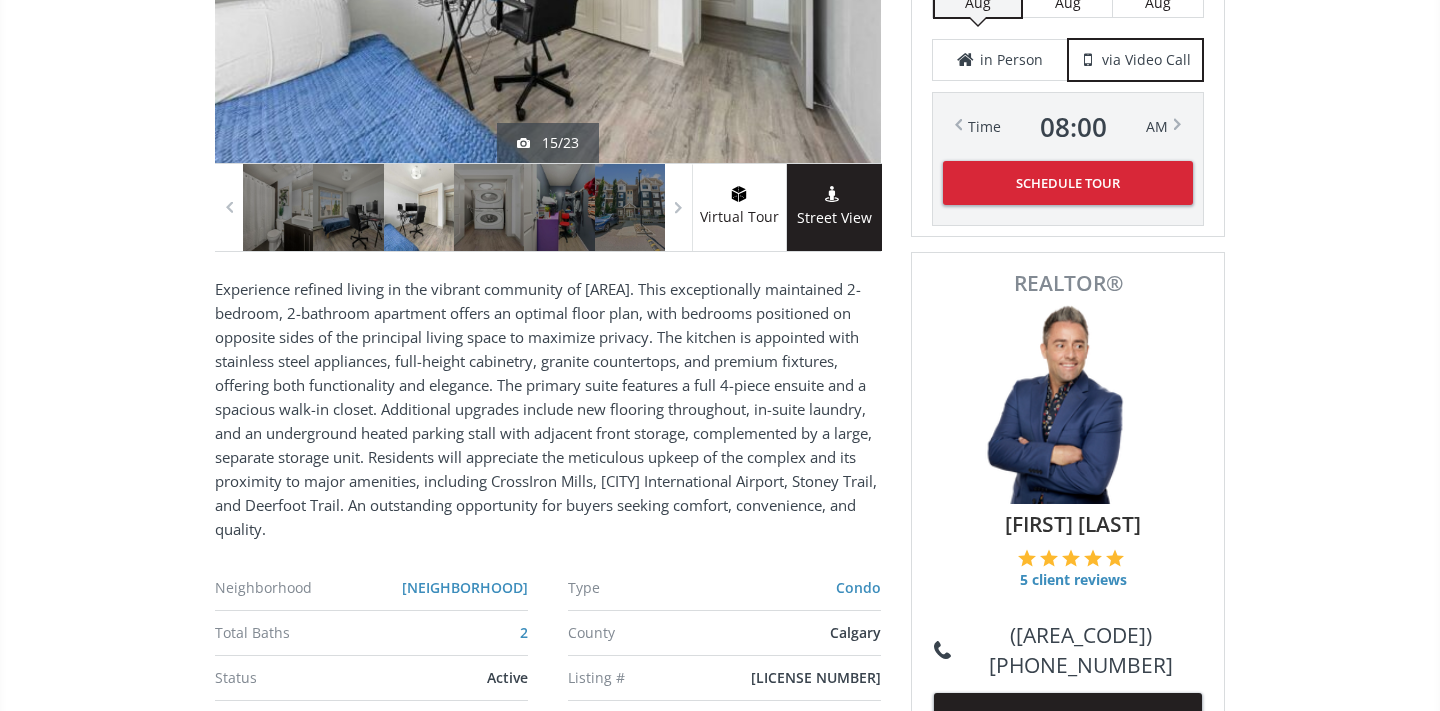 scroll, scrollTop: 741, scrollLeft: 0, axis: vertical 